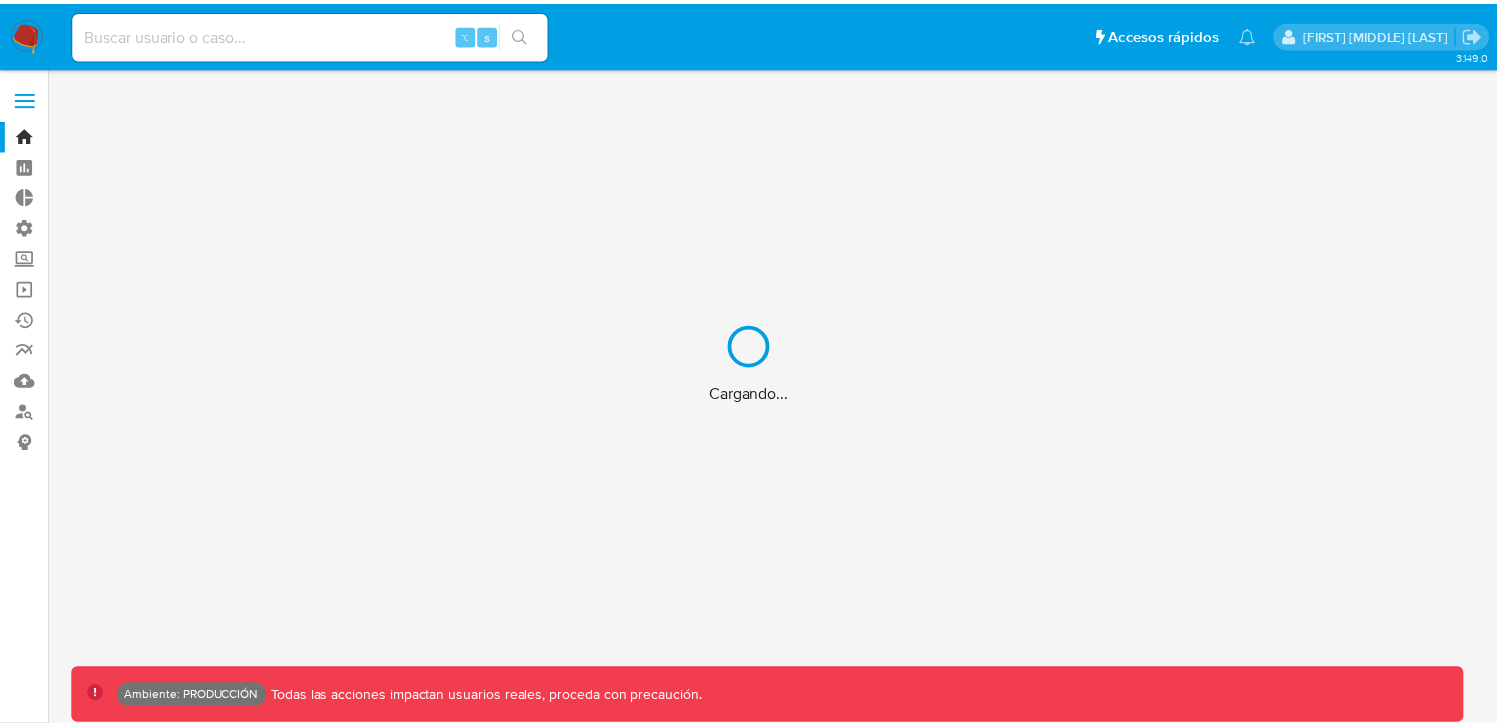 scroll, scrollTop: 0, scrollLeft: 0, axis: both 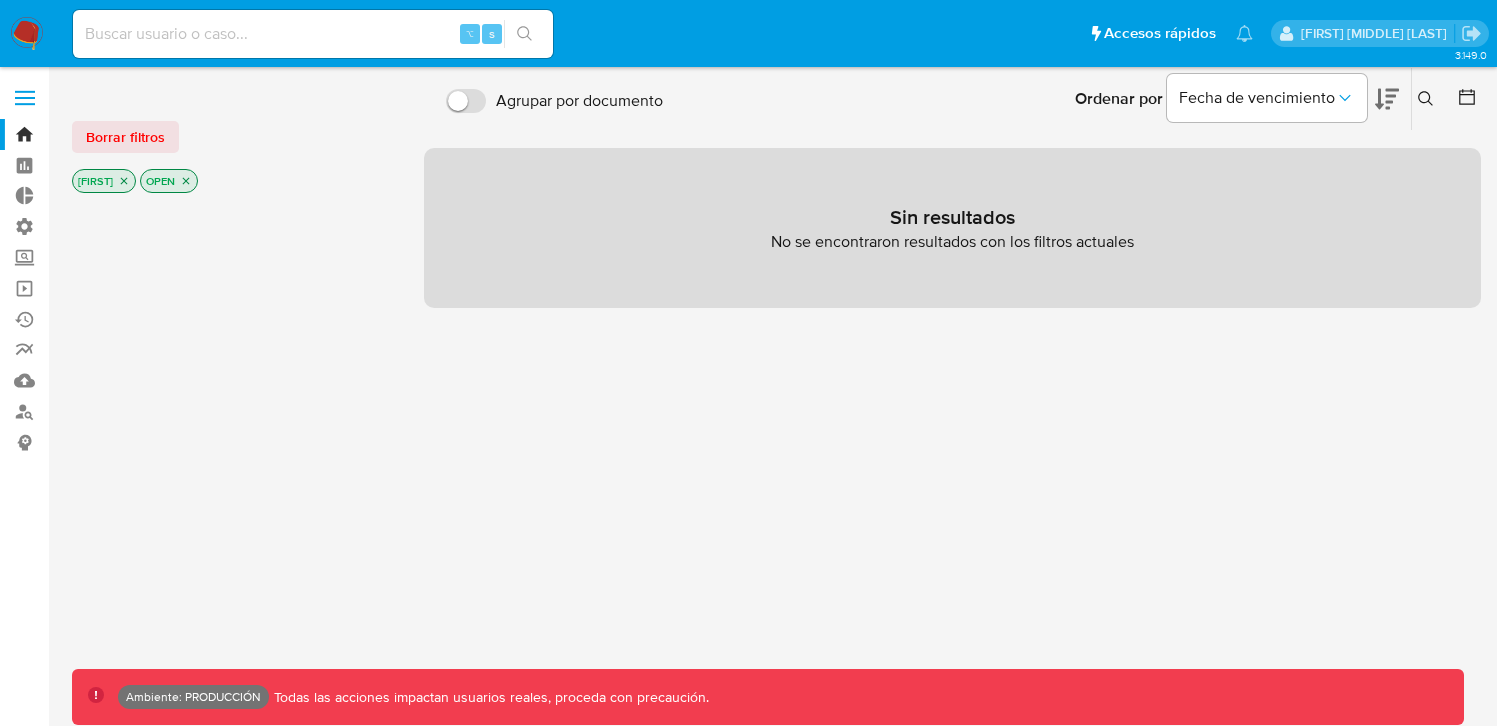 click at bounding box center (25, 98) 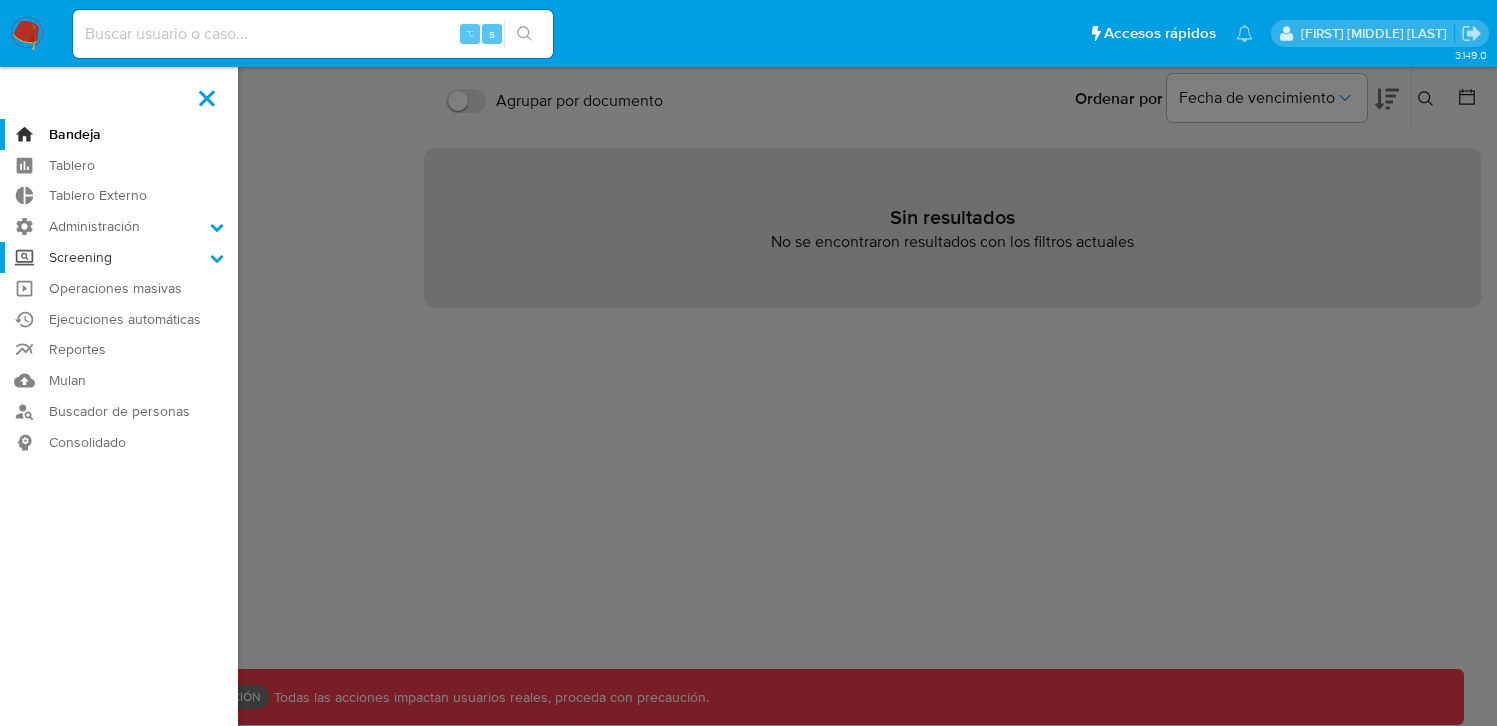 click on "Screening" at bounding box center (119, 257) 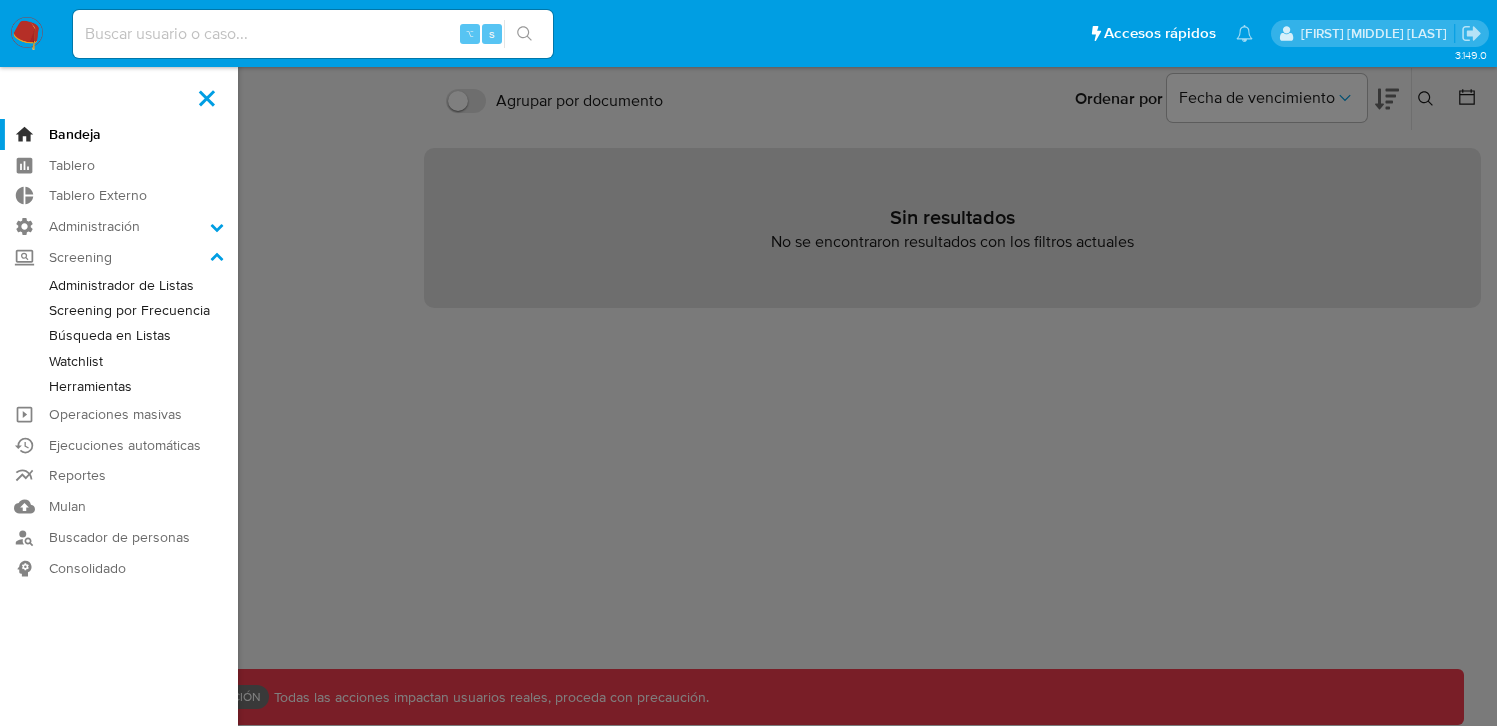 click on "Screening por Frecuencia" at bounding box center (119, 310) 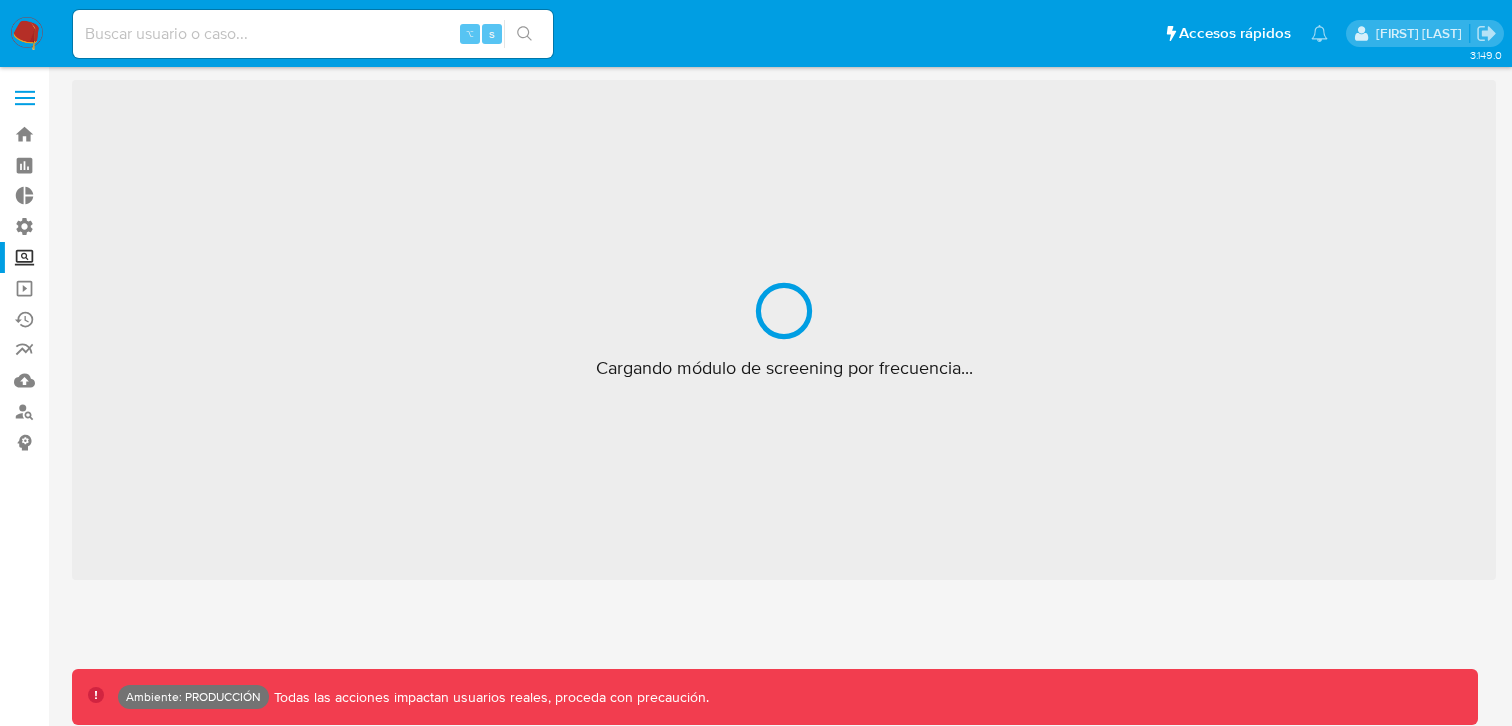 scroll, scrollTop: 0, scrollLeft: 0, axis: both 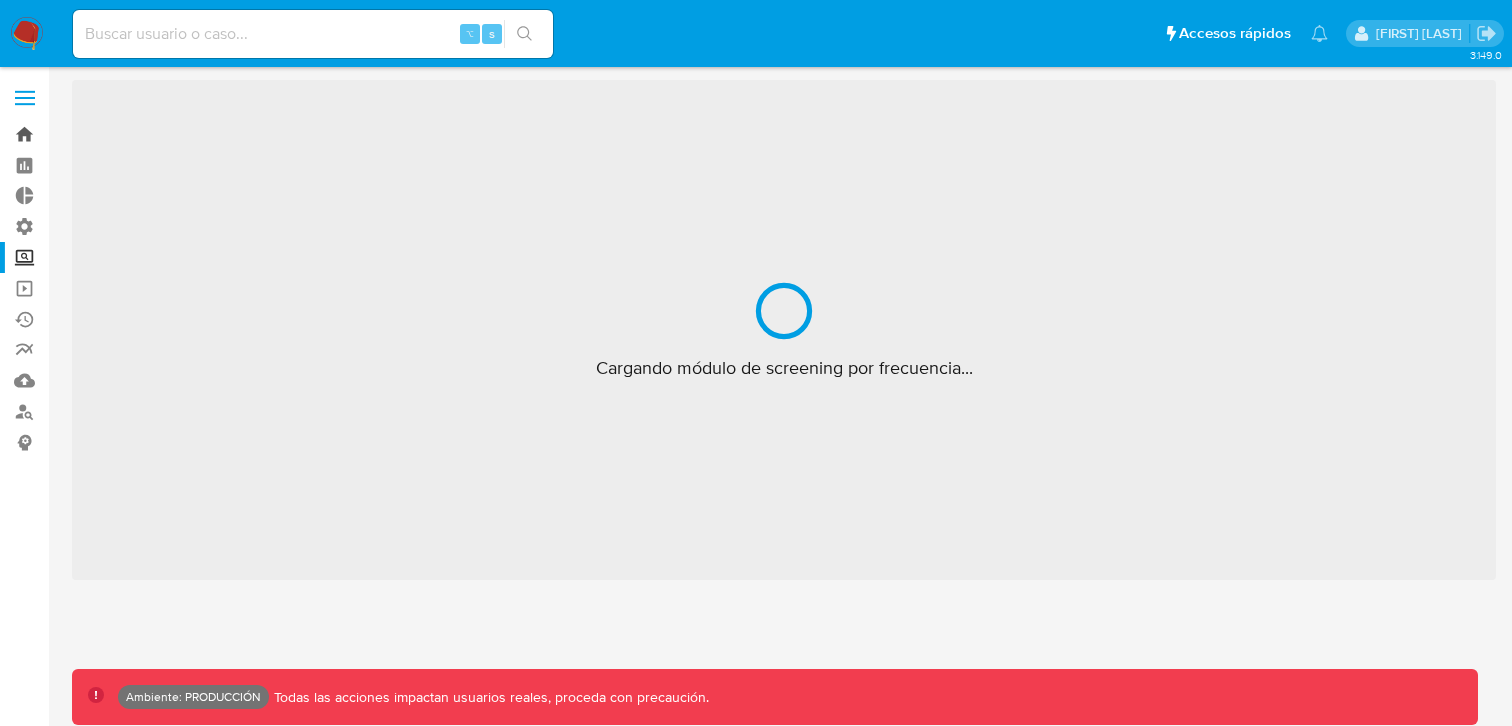 click on "Bandeja" at bounding box center (119, 134) 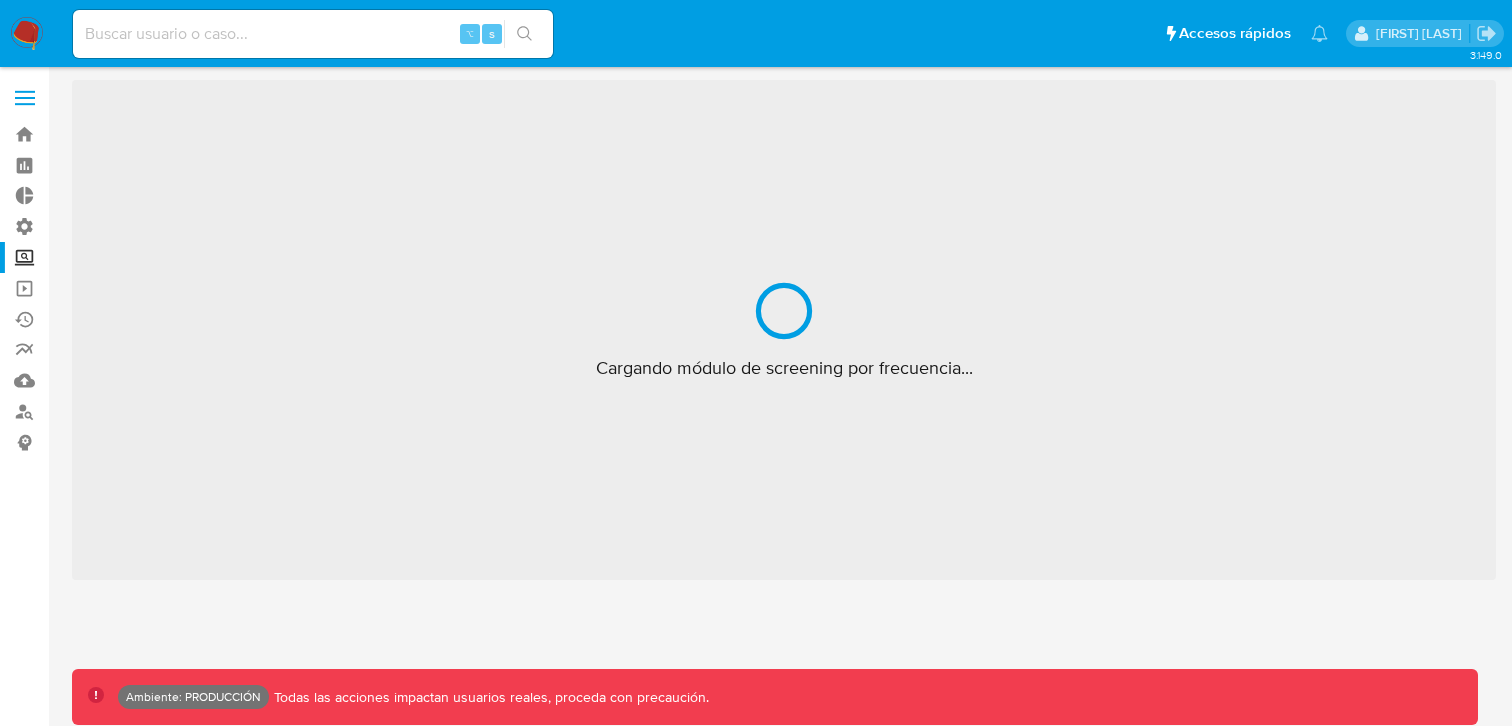 click at bounding box center [25, 98] 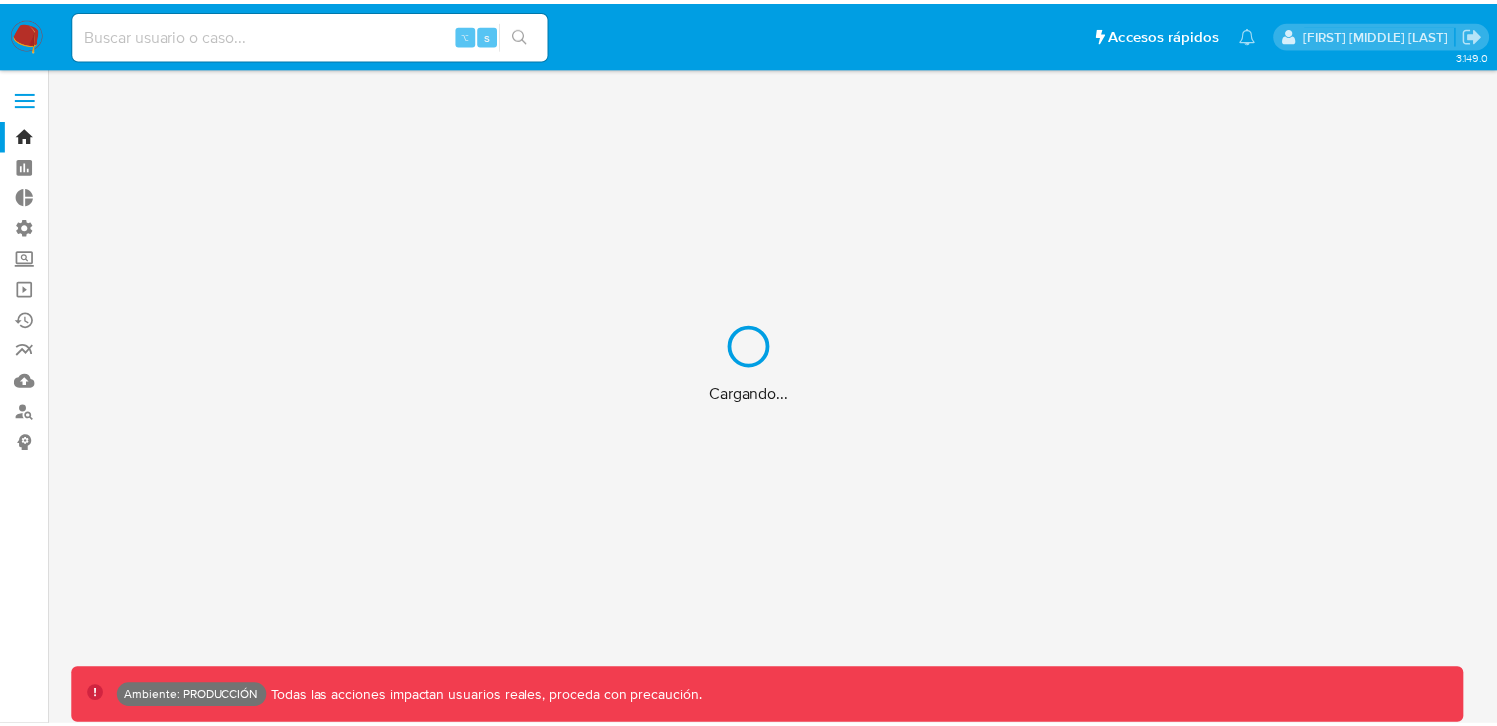 scroll, scrollTop: 0, scrollLeft: 0, axis: both 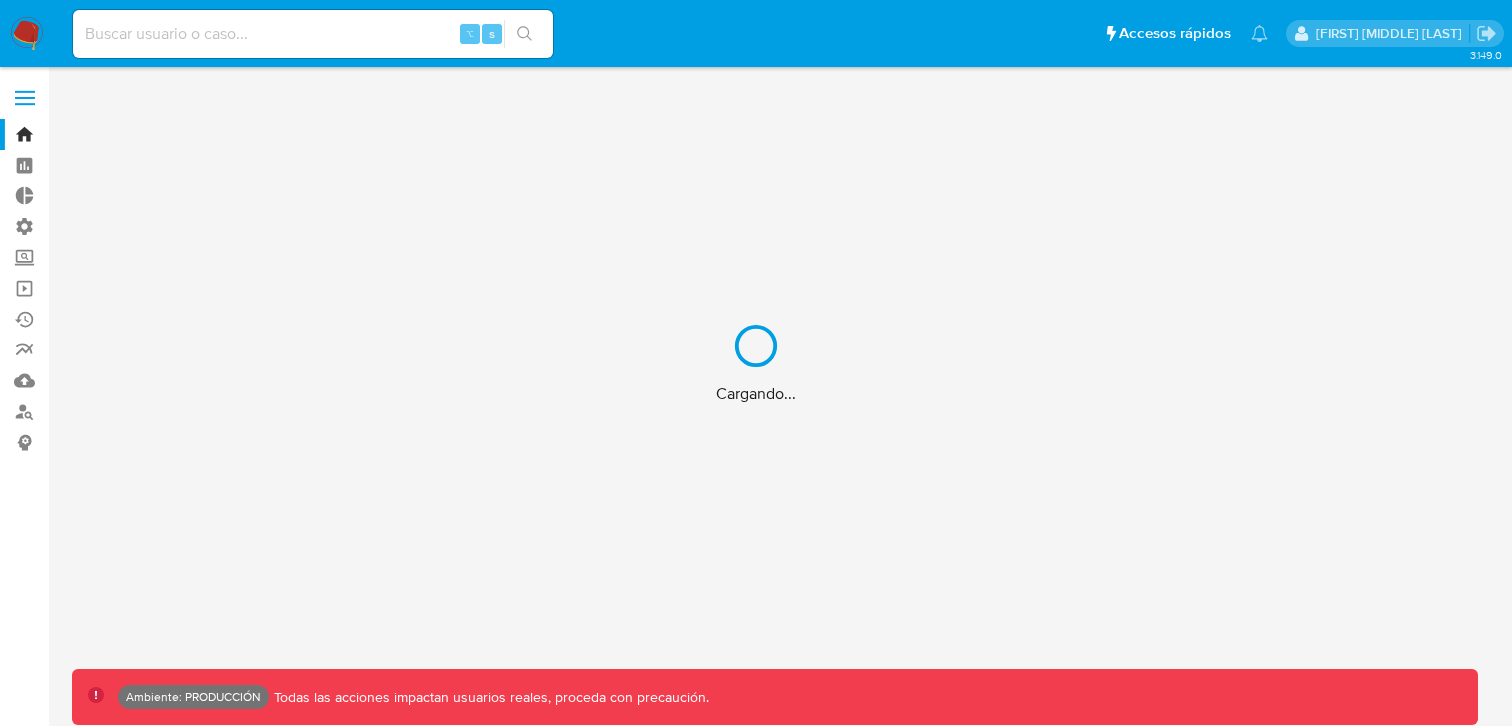 click on "Cargando..." at bounding box center [756, 363] 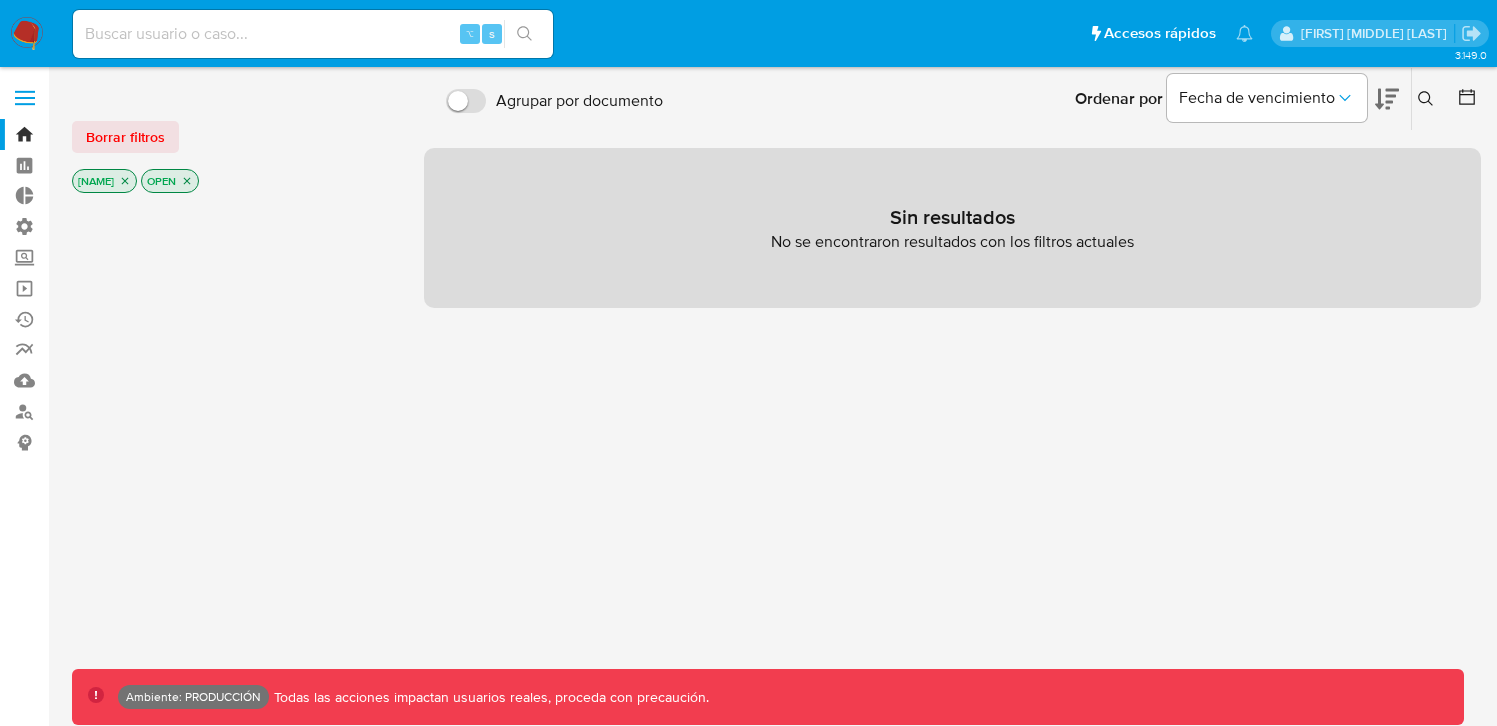 click at bounding box center (25, 98) 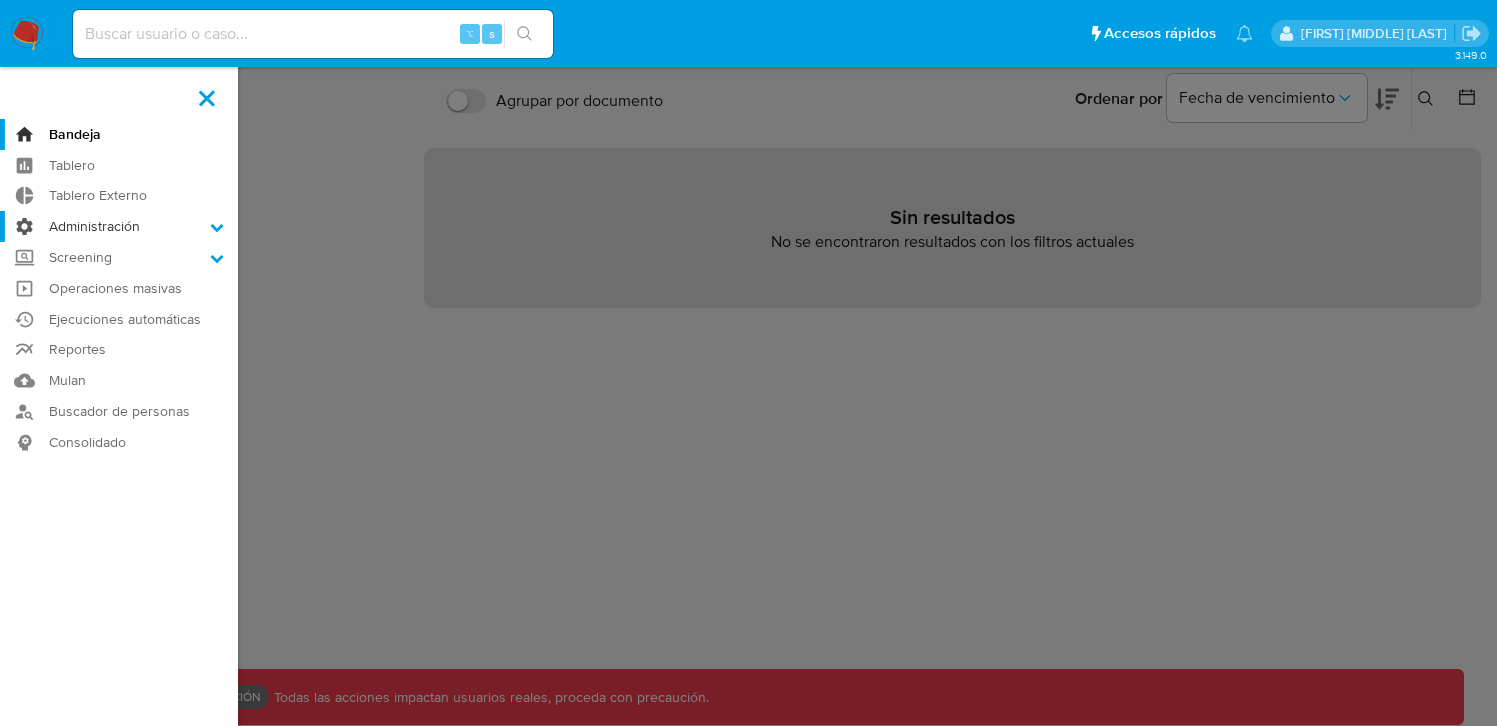 click 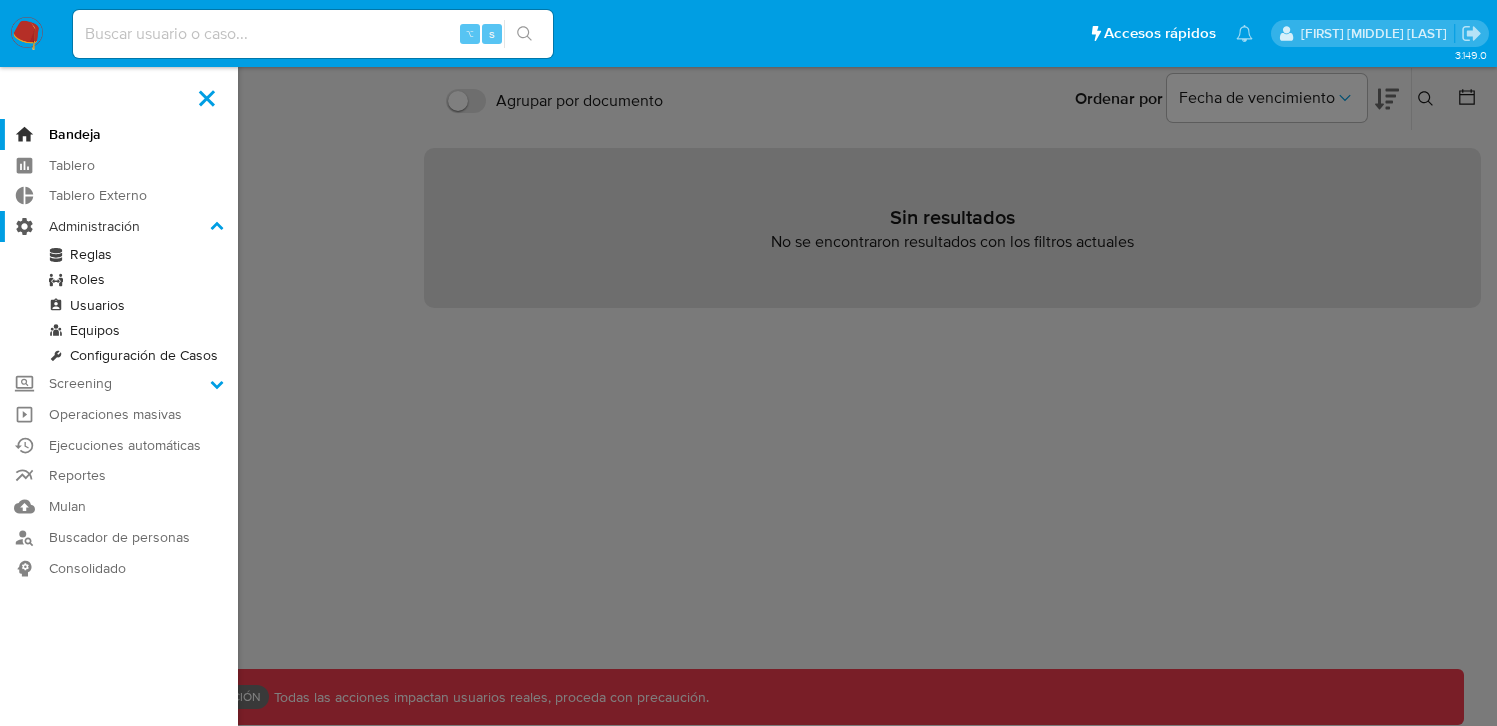 click on "Administración" at bounding box center [119, 226] 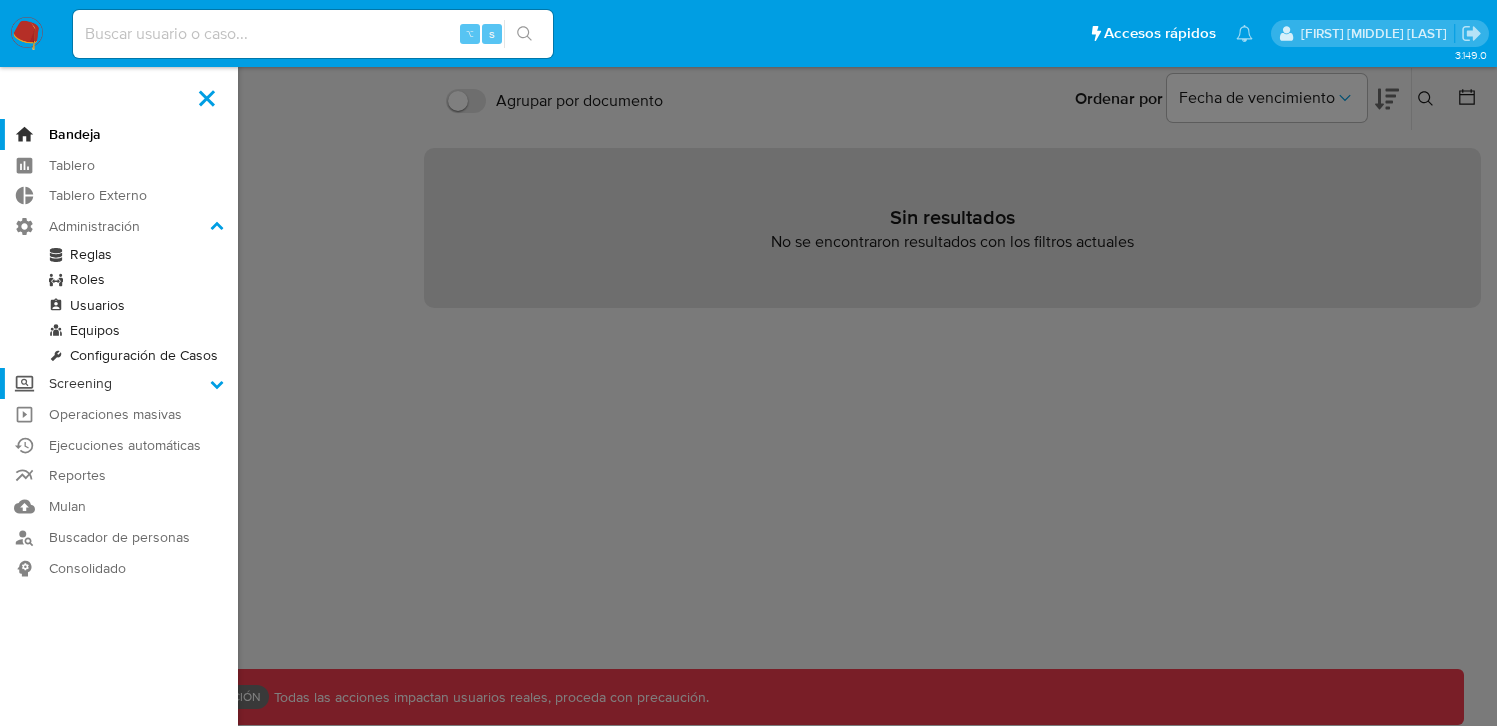 click 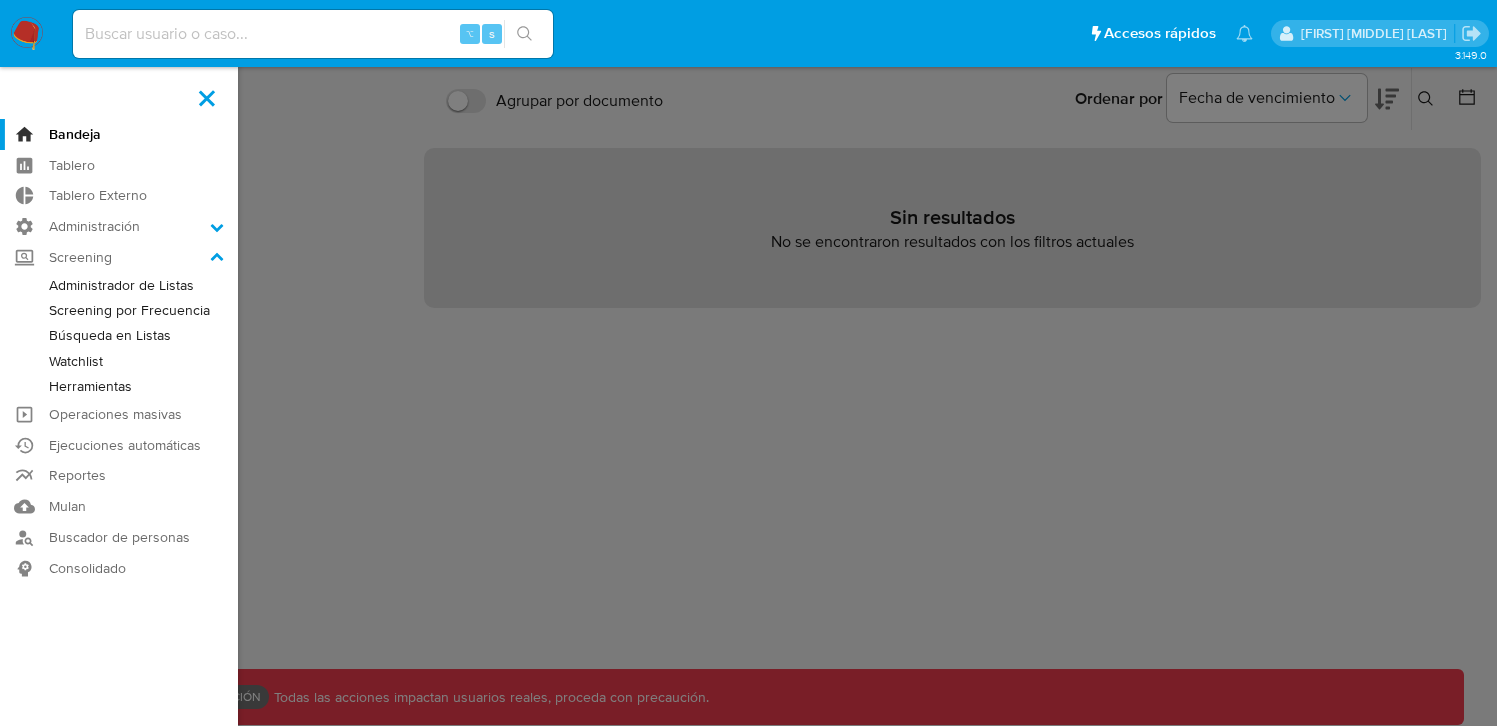 click on "Búsqueda en Listas" at bounding box center [119, 335] 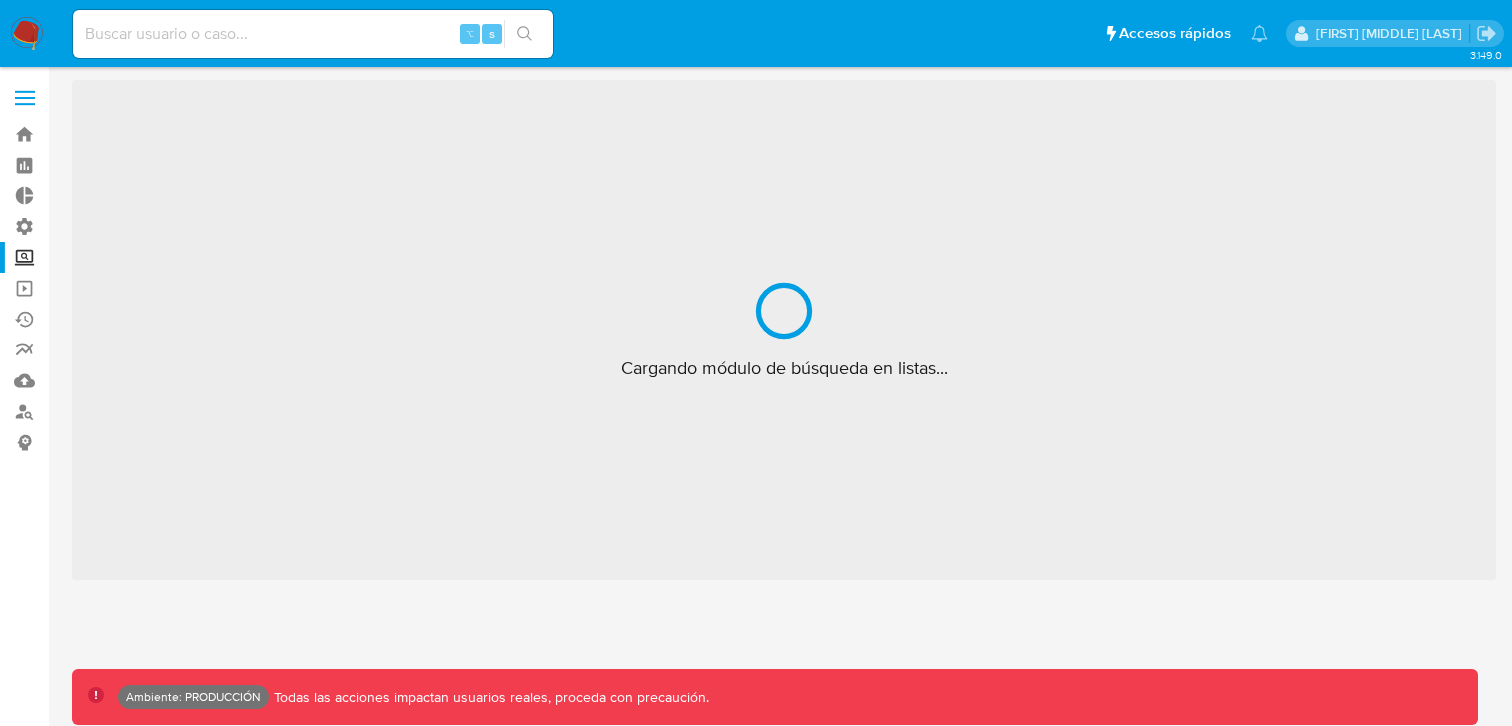 scroll, scrollTop: 0, scrollLeft: 0, axis: both 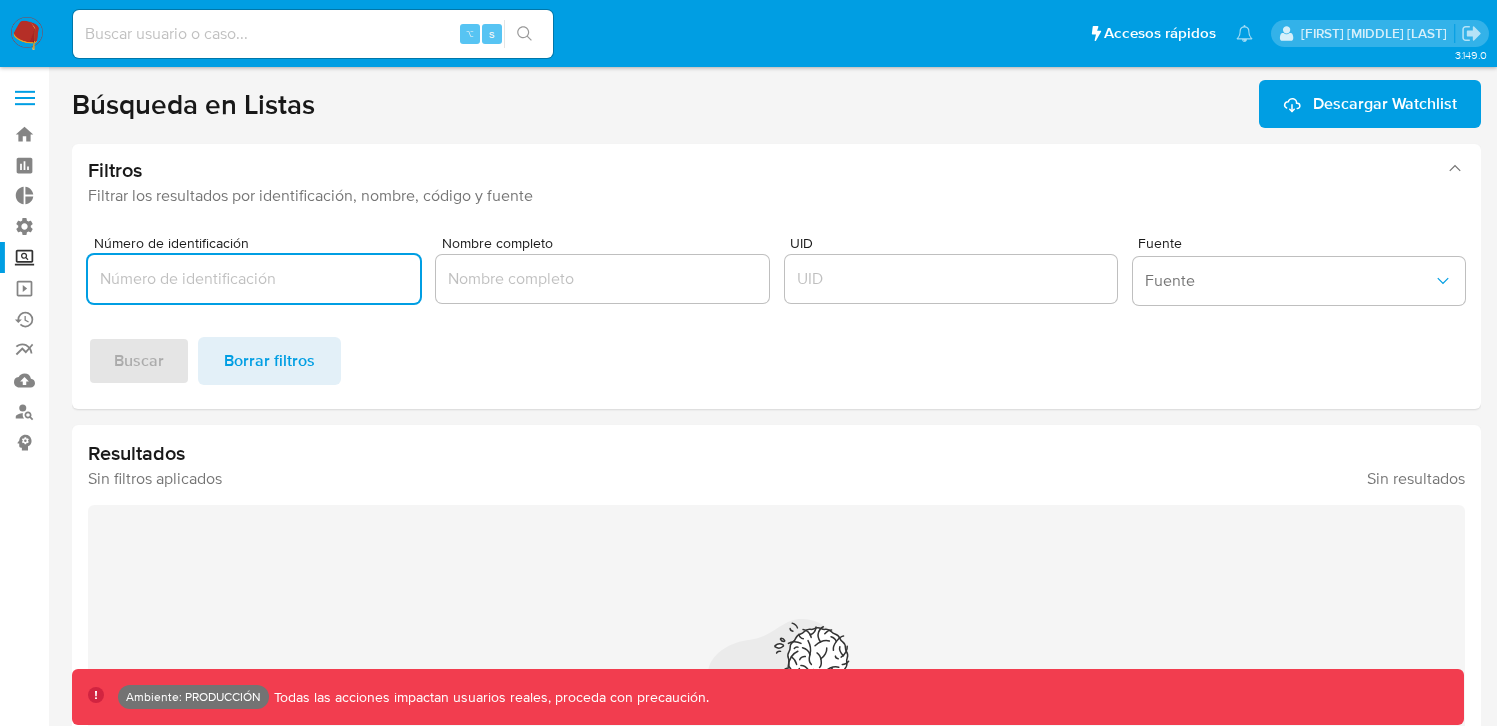 click at bounding box center (254, 279) 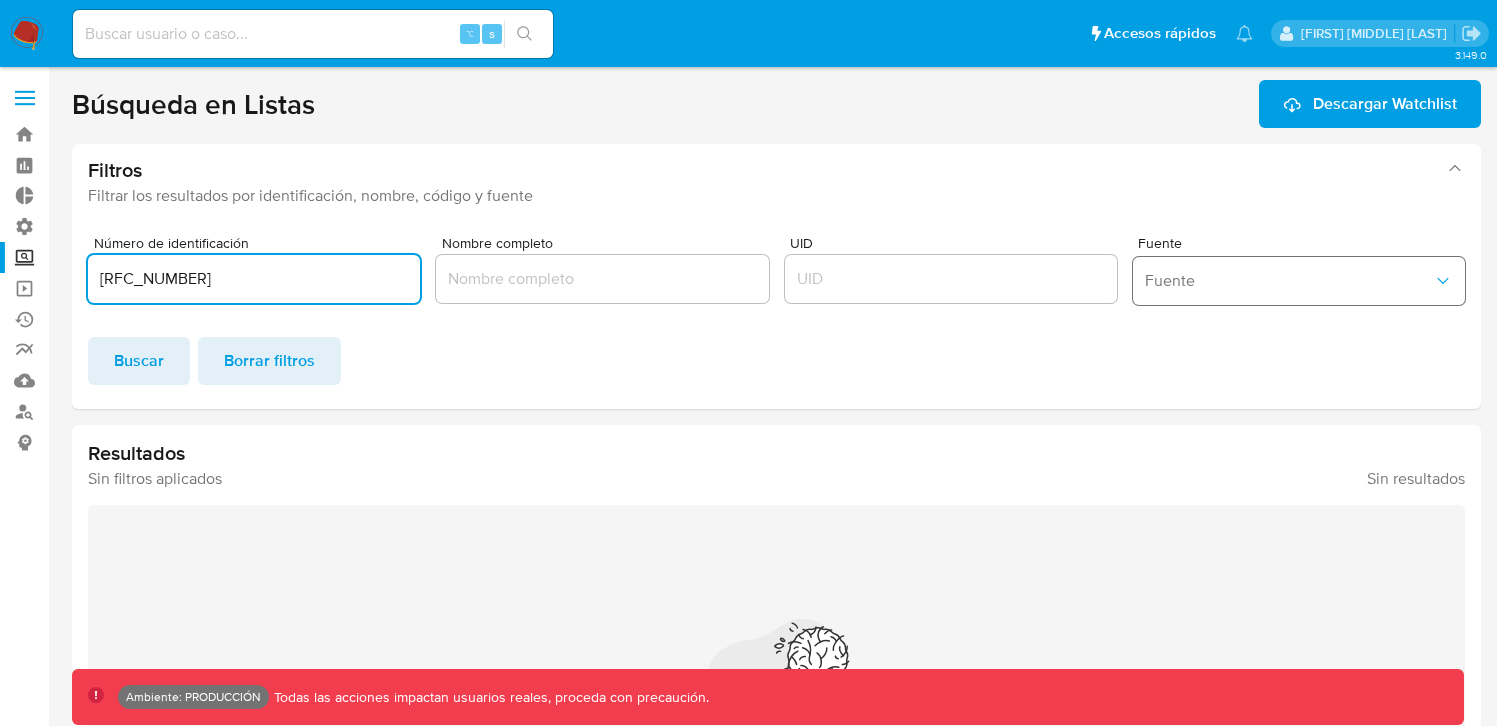 type on "[RFC_NUMBER]" 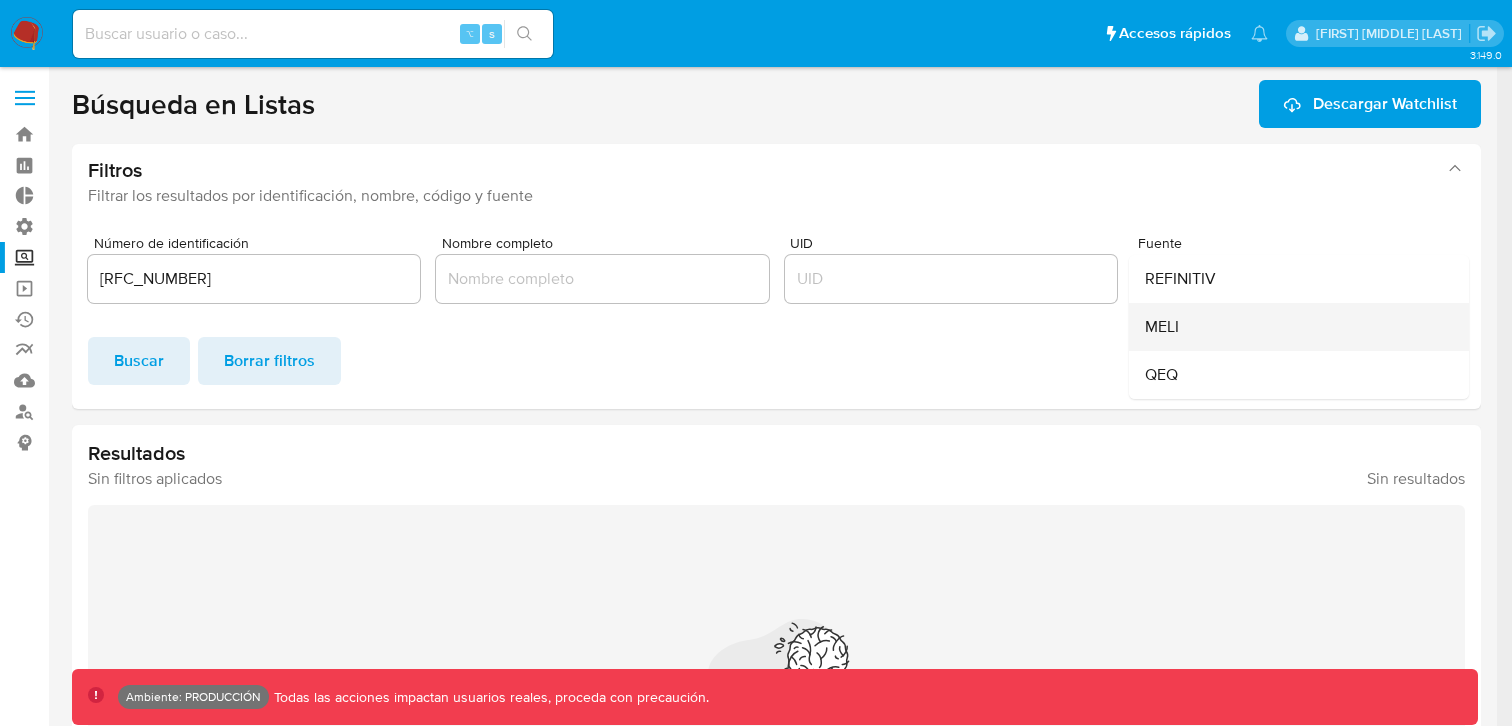 click on "MELI" at bounding box center (1293, 327) 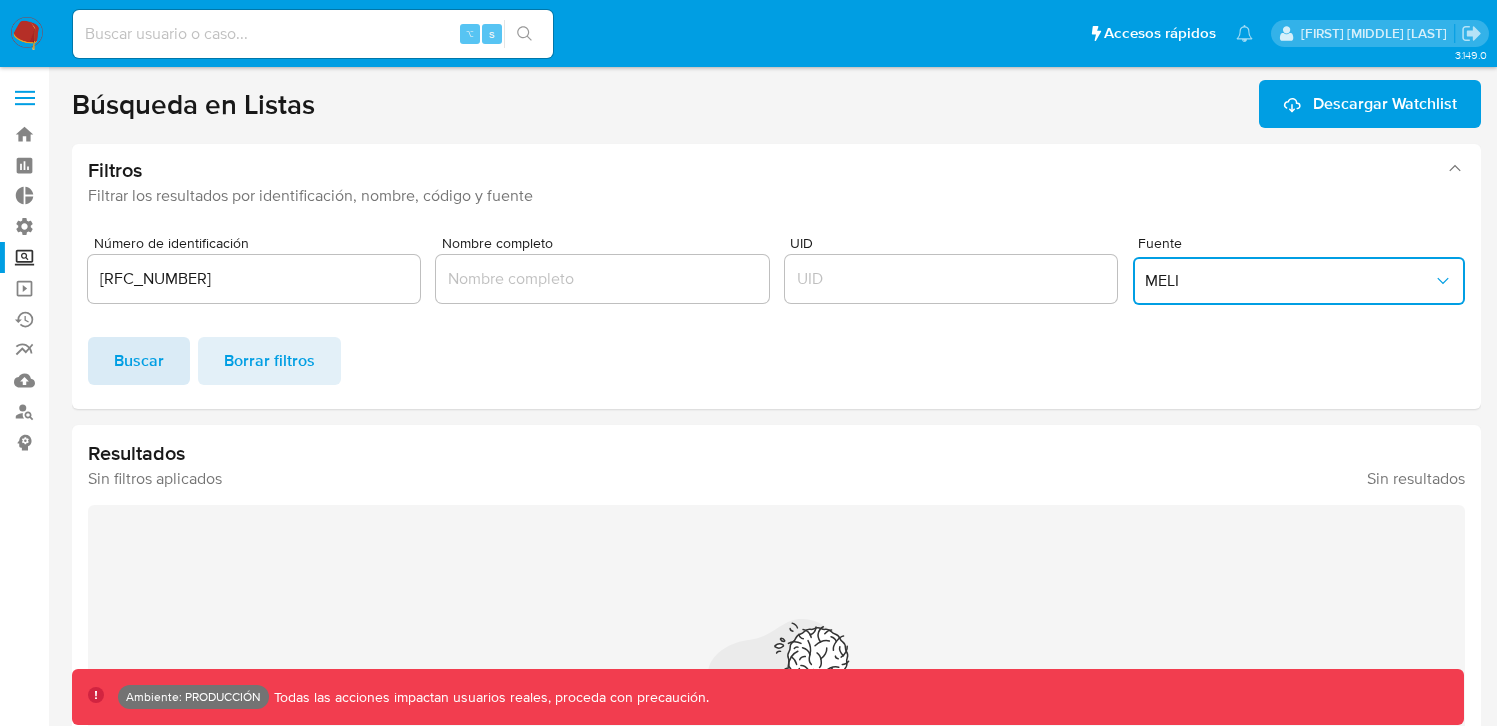 click on "Buscar" at bounding box center (139, 361) 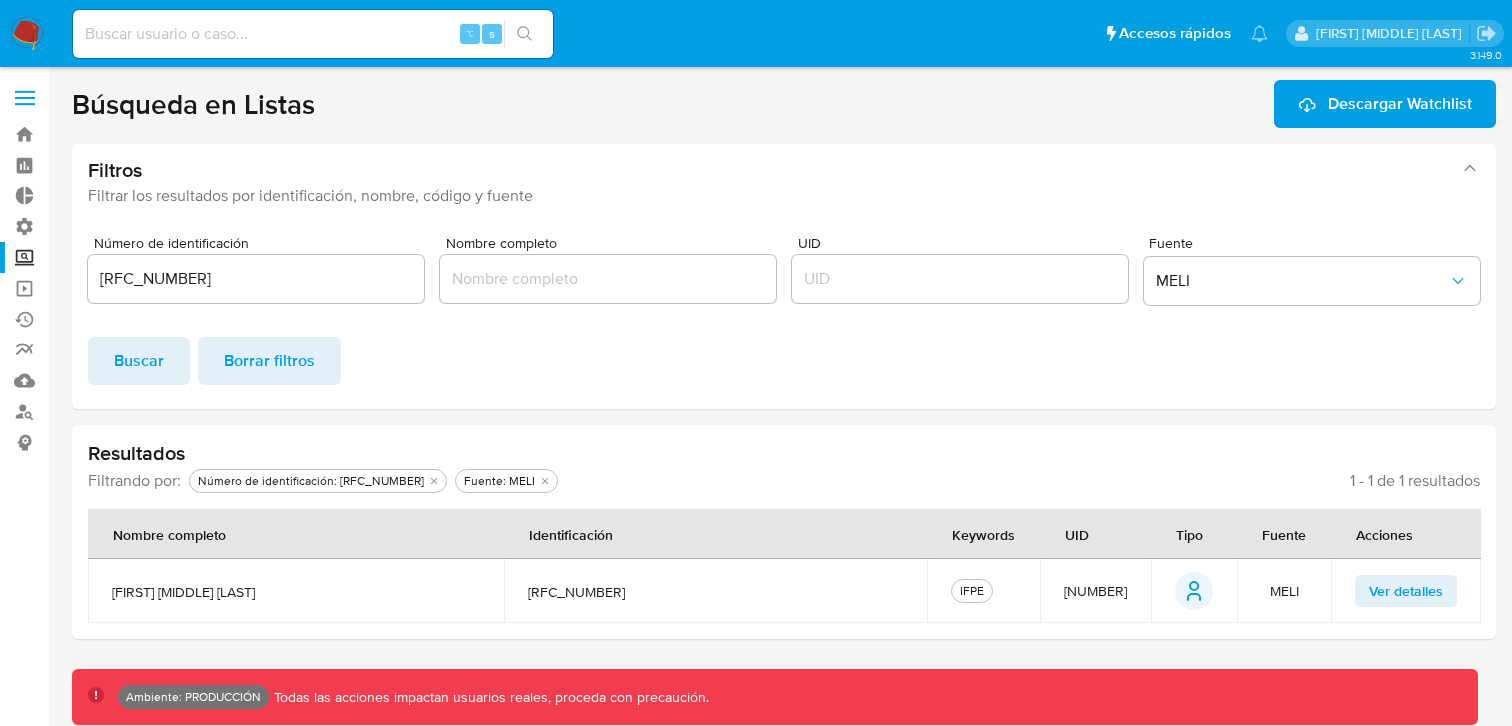 click on "Ver detalles" at bounding box center (1406, 591) 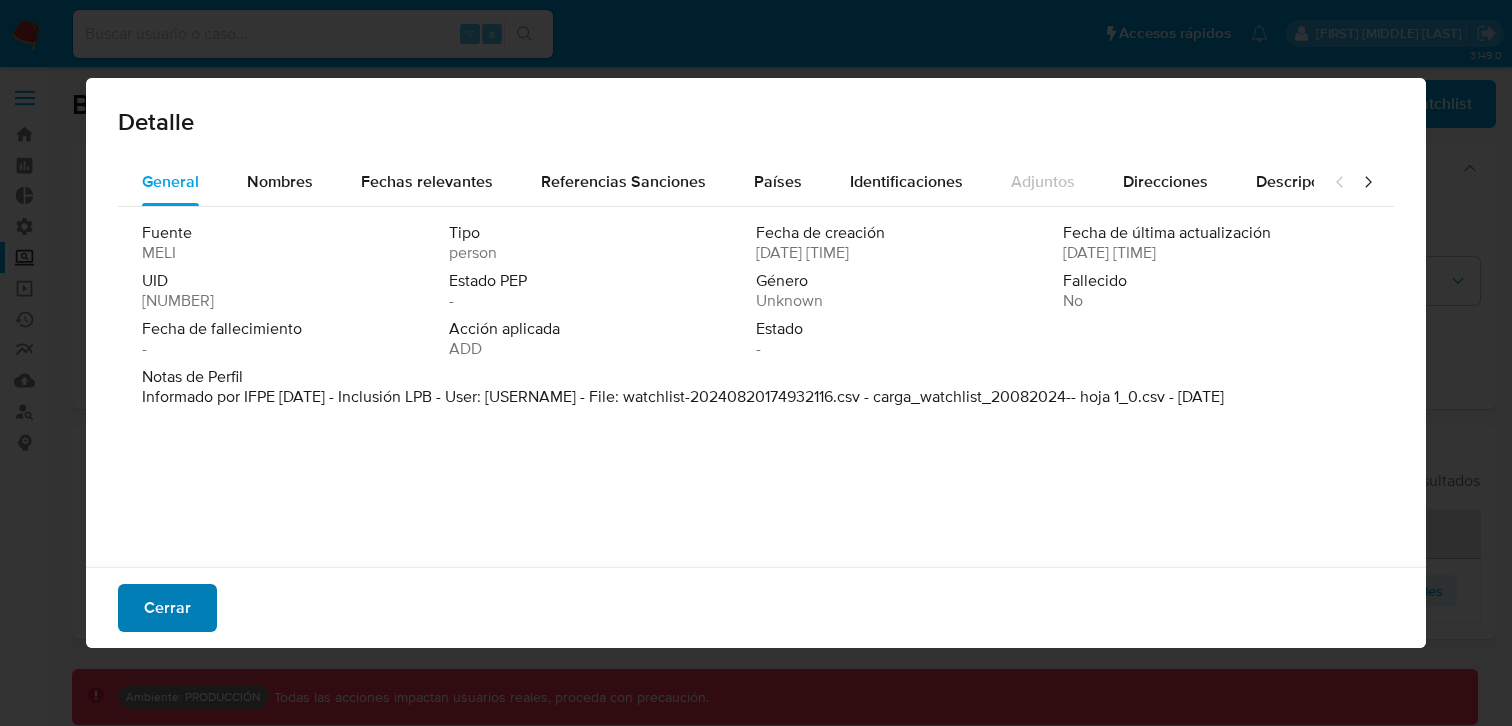 click on "Cerrar" at bounding box center [167, 608] 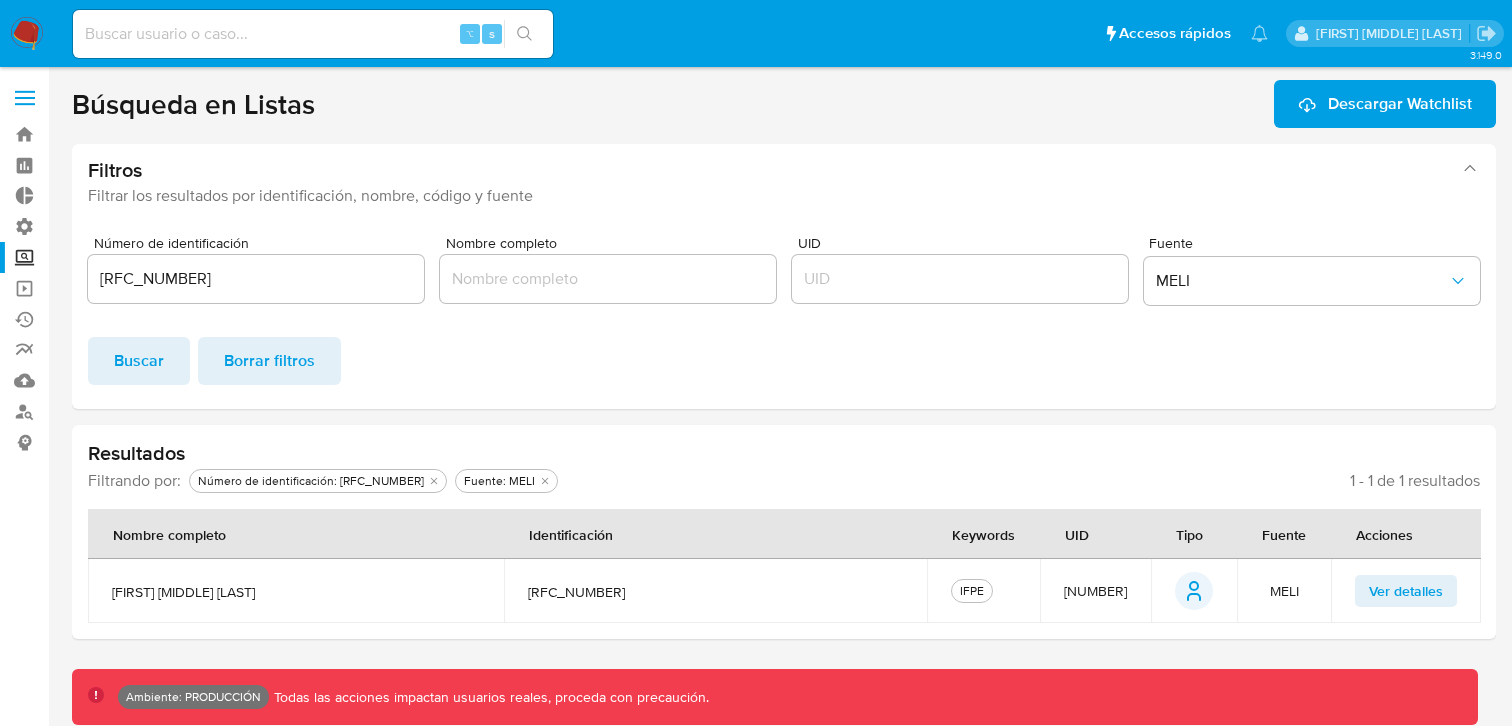 click on "[RFC_NUMBER]" at bounding box center [256, 279] 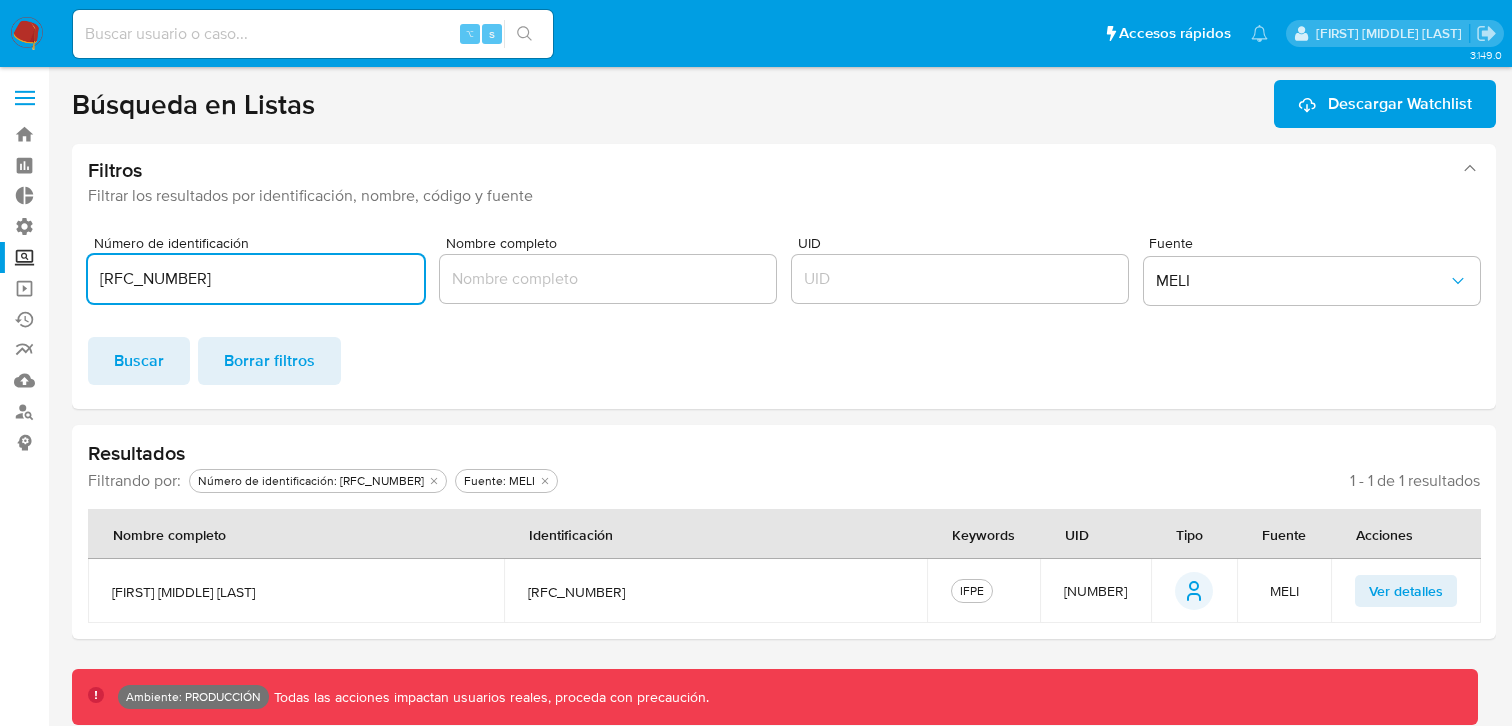 drag, startPoint x: 233, startPoint y: 285, endPoint x: 81, endPoint y: 286, distance: 152.0033 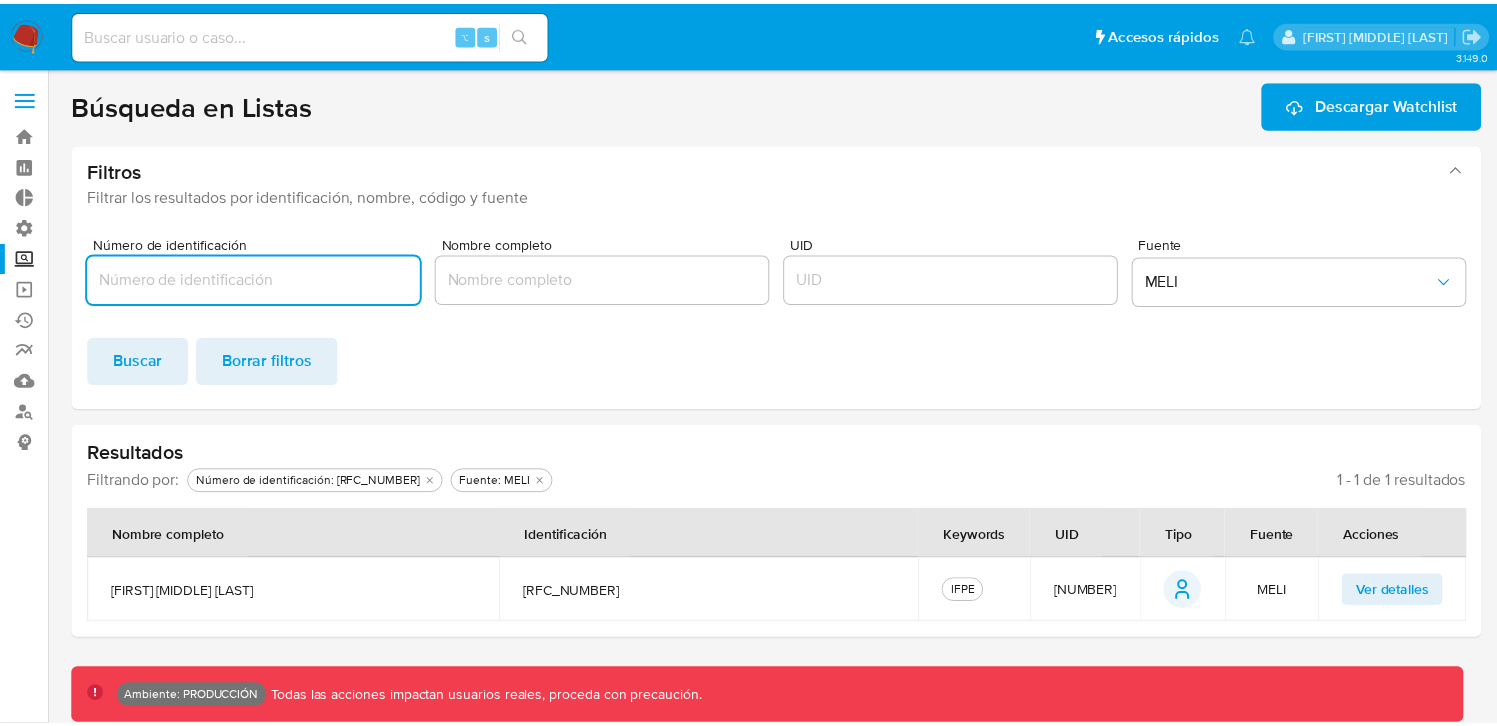 scroll, scrollTop: 0, scrollLeft: 0, axis: both 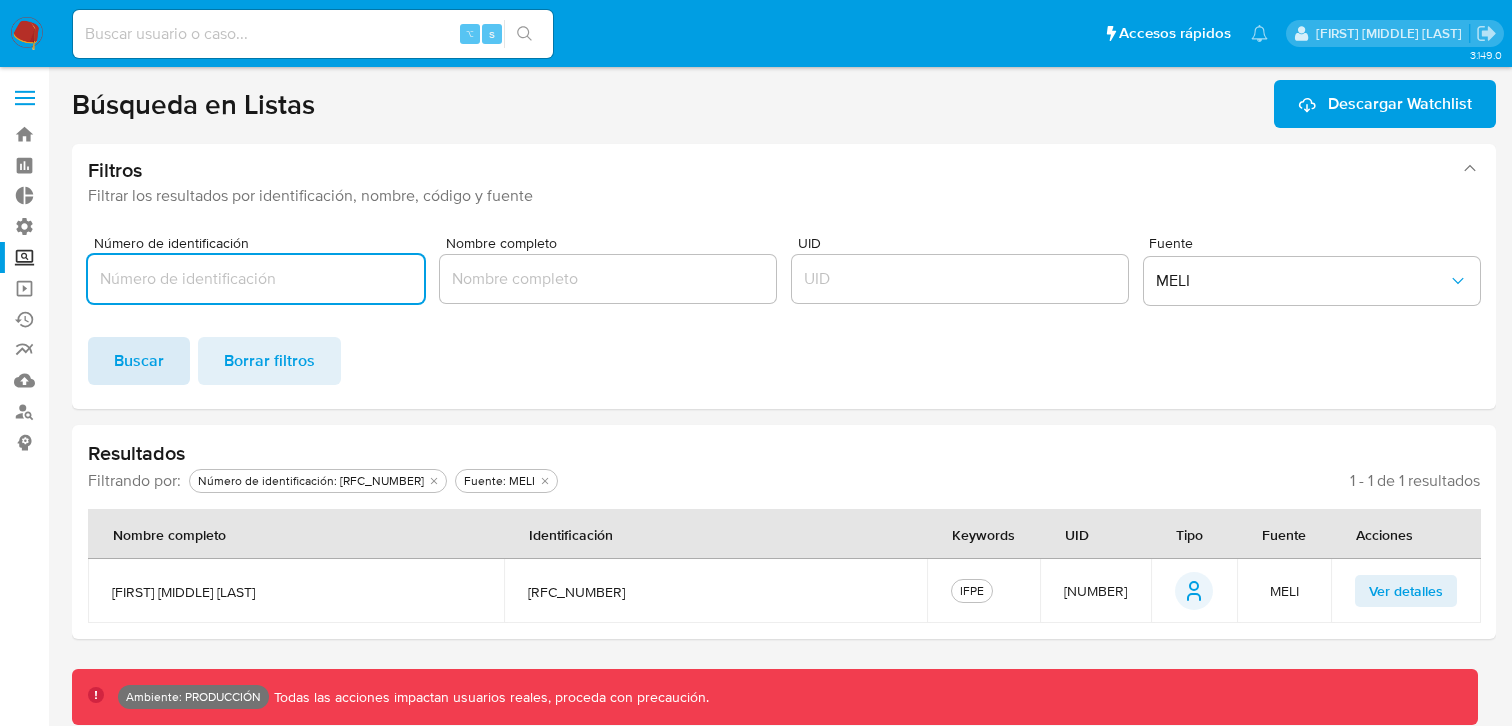 type 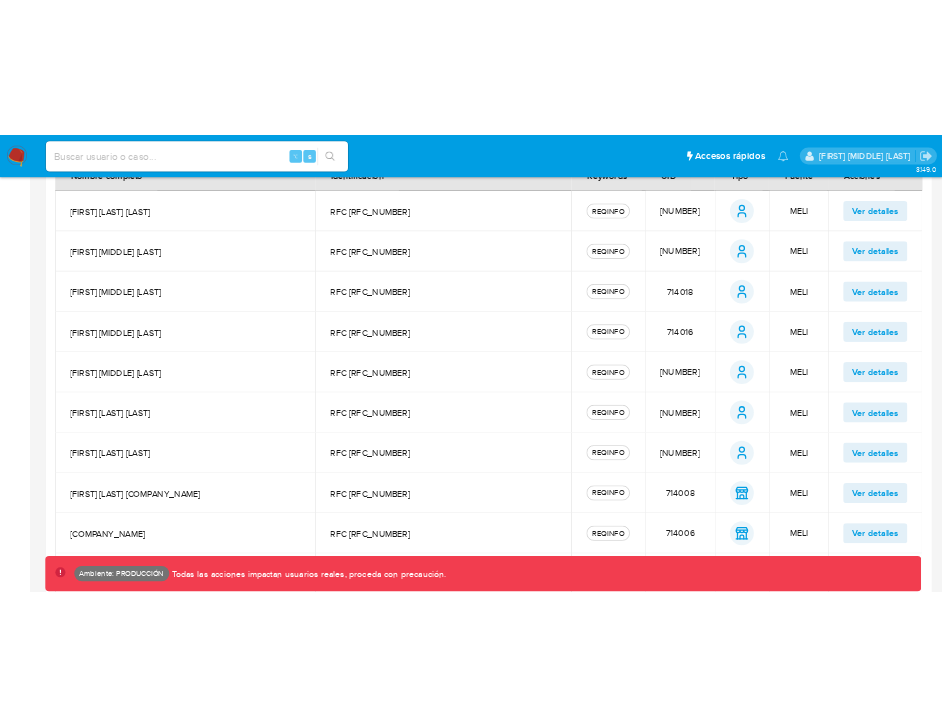 scroll, scrollTop: 616, scrollLeft: 0, axis: vertical 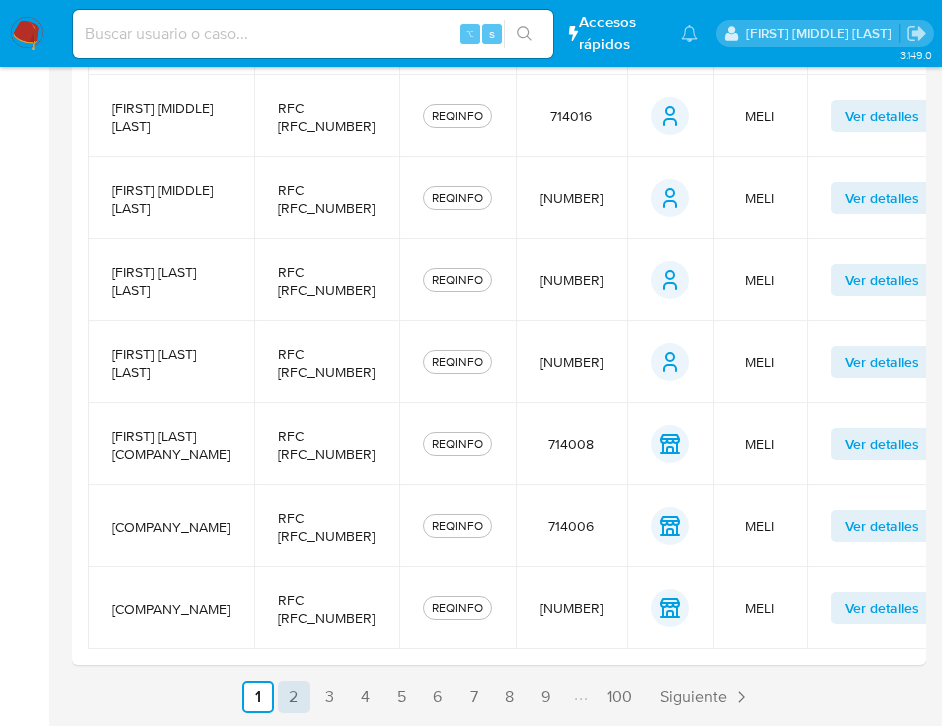 click on "2" at bounding box center (294, 697) 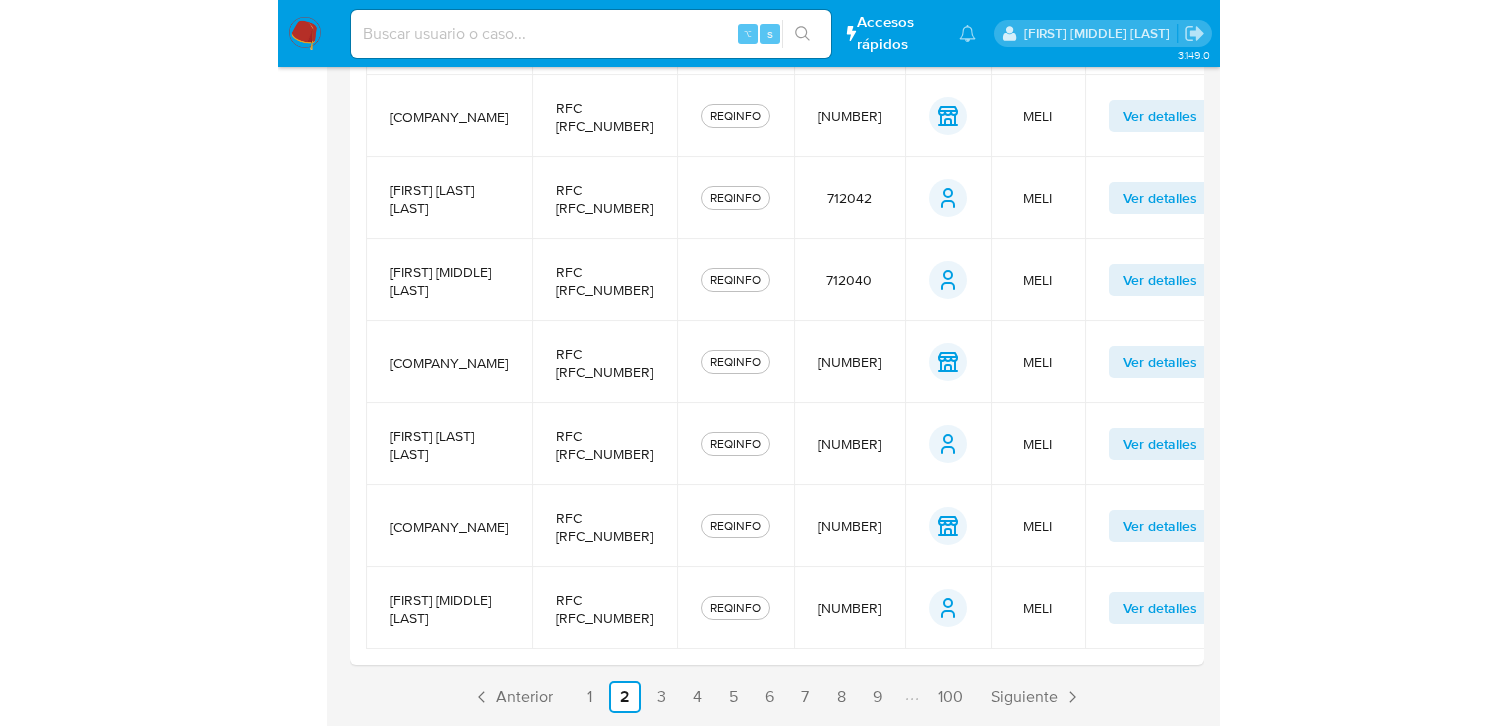 scroll, scrollTop: 616, scrollLeft: 0, axis: vertical 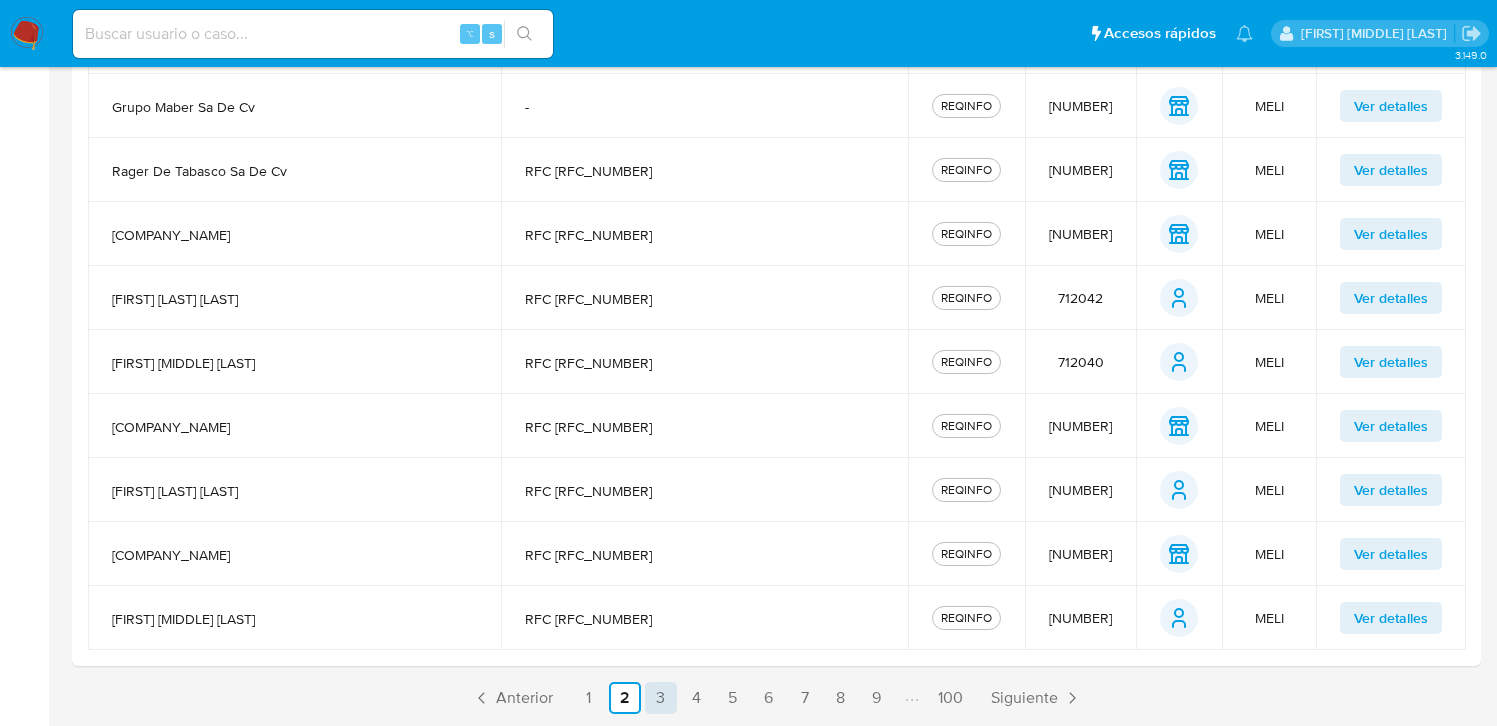click on "3" at bounding box center [661, 698] 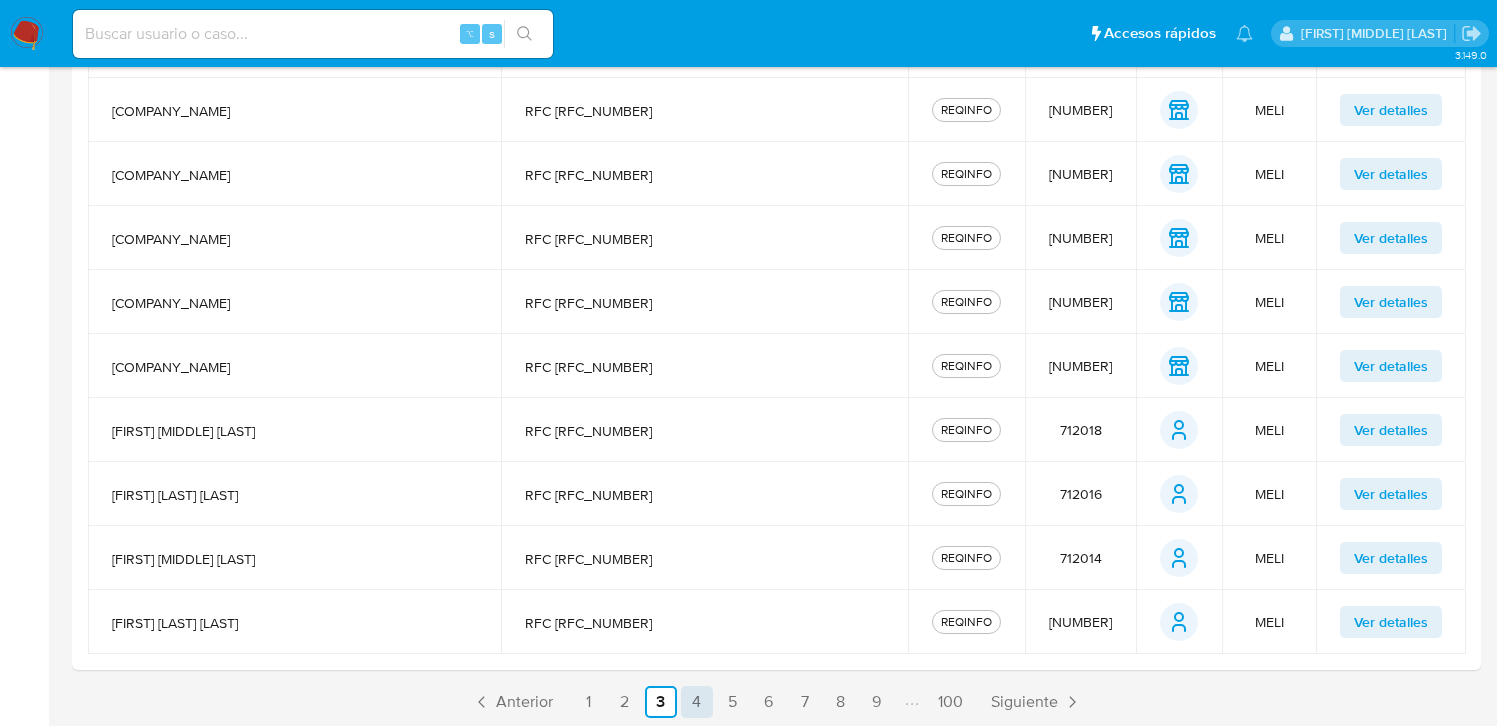 click on "4" at bounding box center (697, 702) 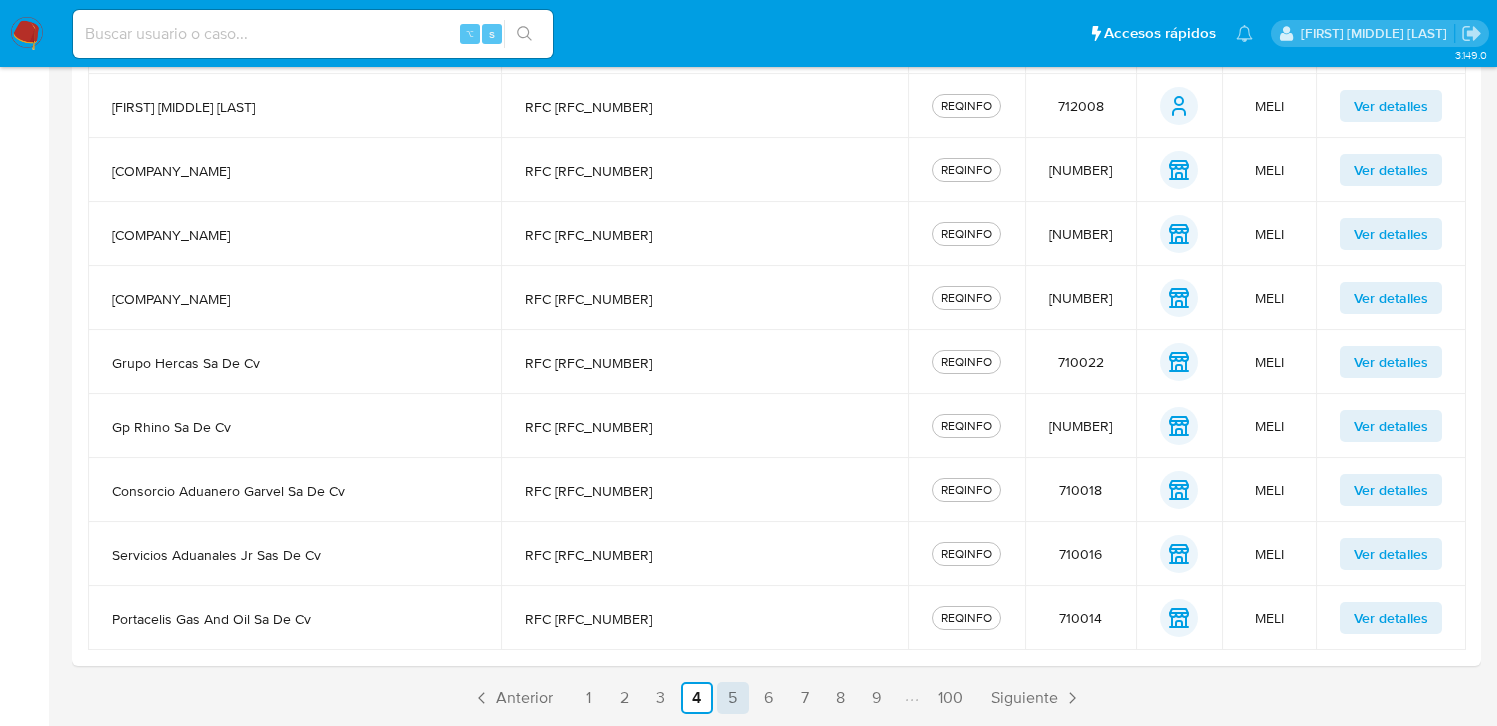 click on "5" at bounding box center (733, 698) 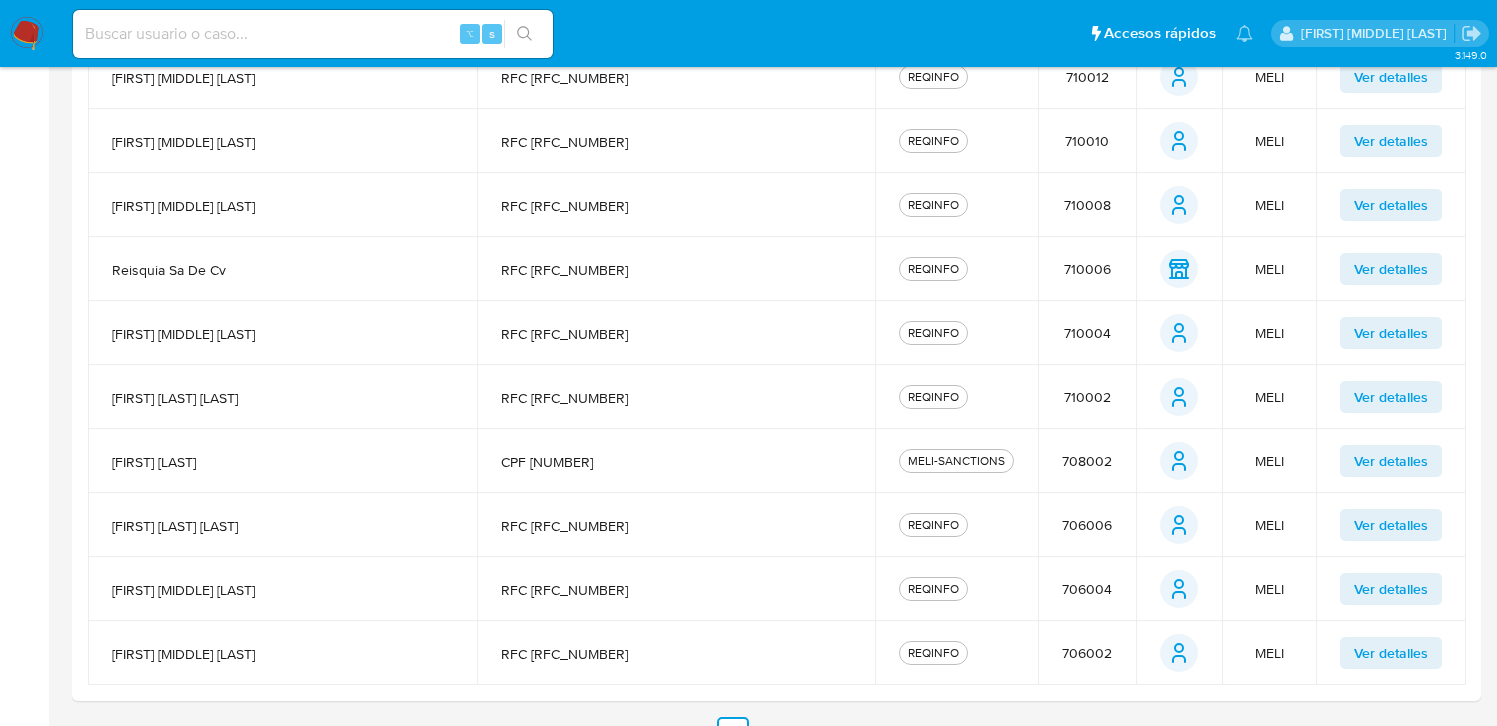 scroll, scrollTop: 577, scrollLeft: 0, axis: vertical 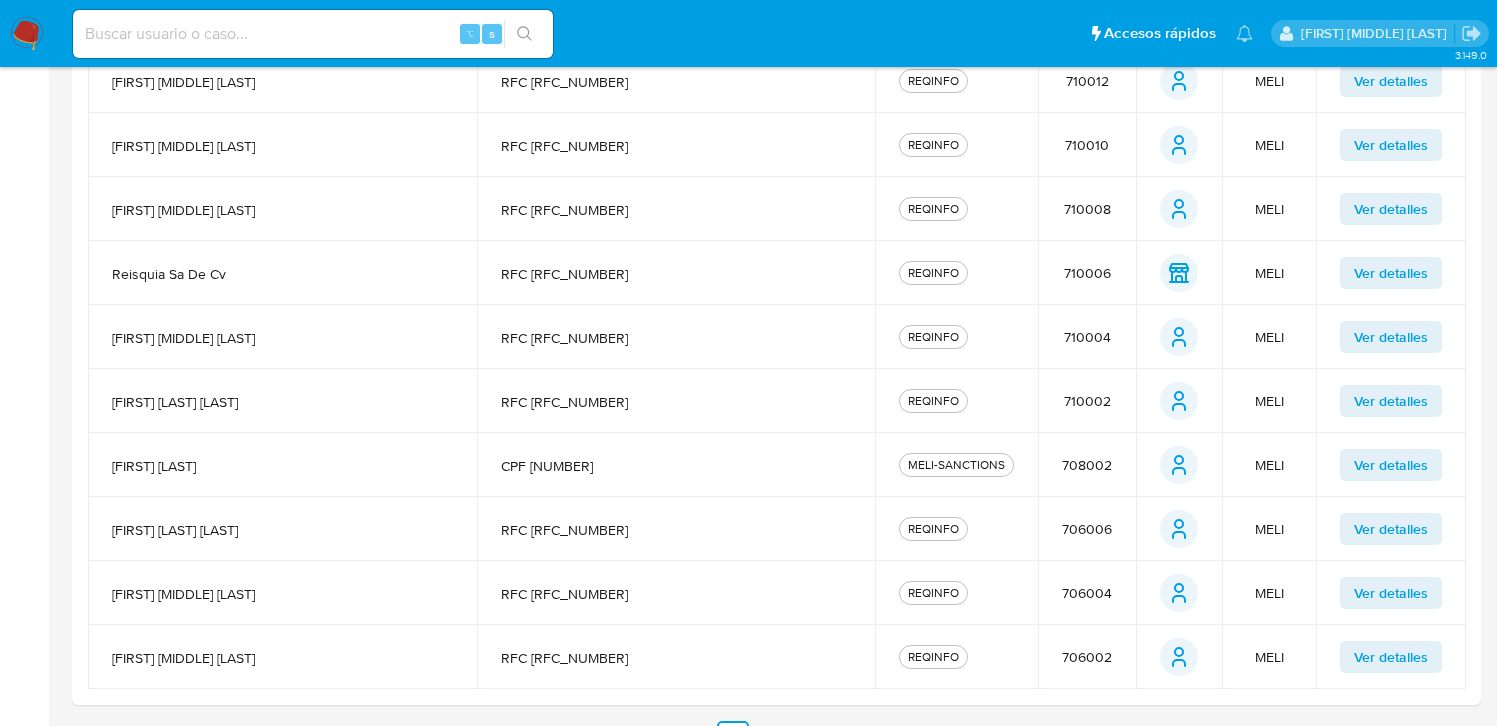 click on "CPF [NUMBER]" at bounding box center (676, 466) 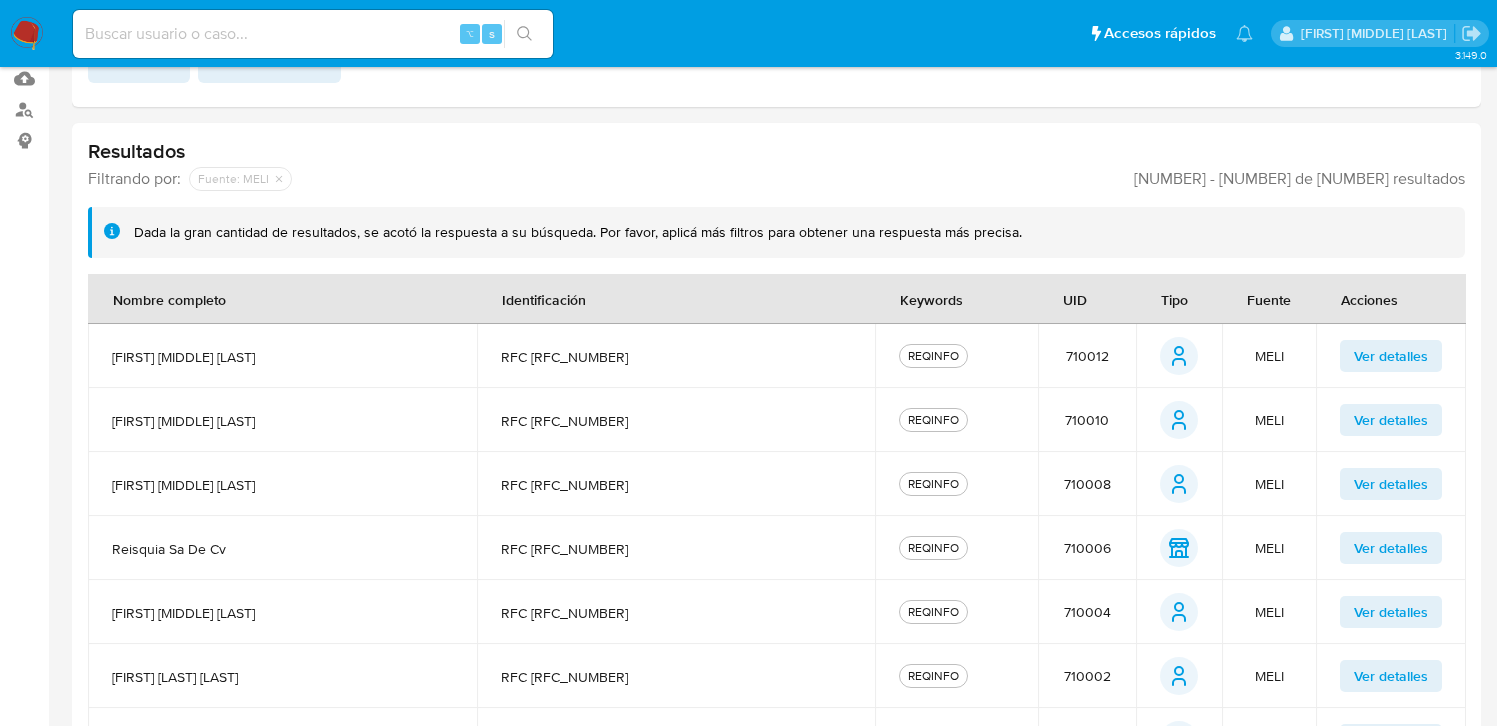 scroll, scrollTop: 0, scrollLeft: 0, axis: both 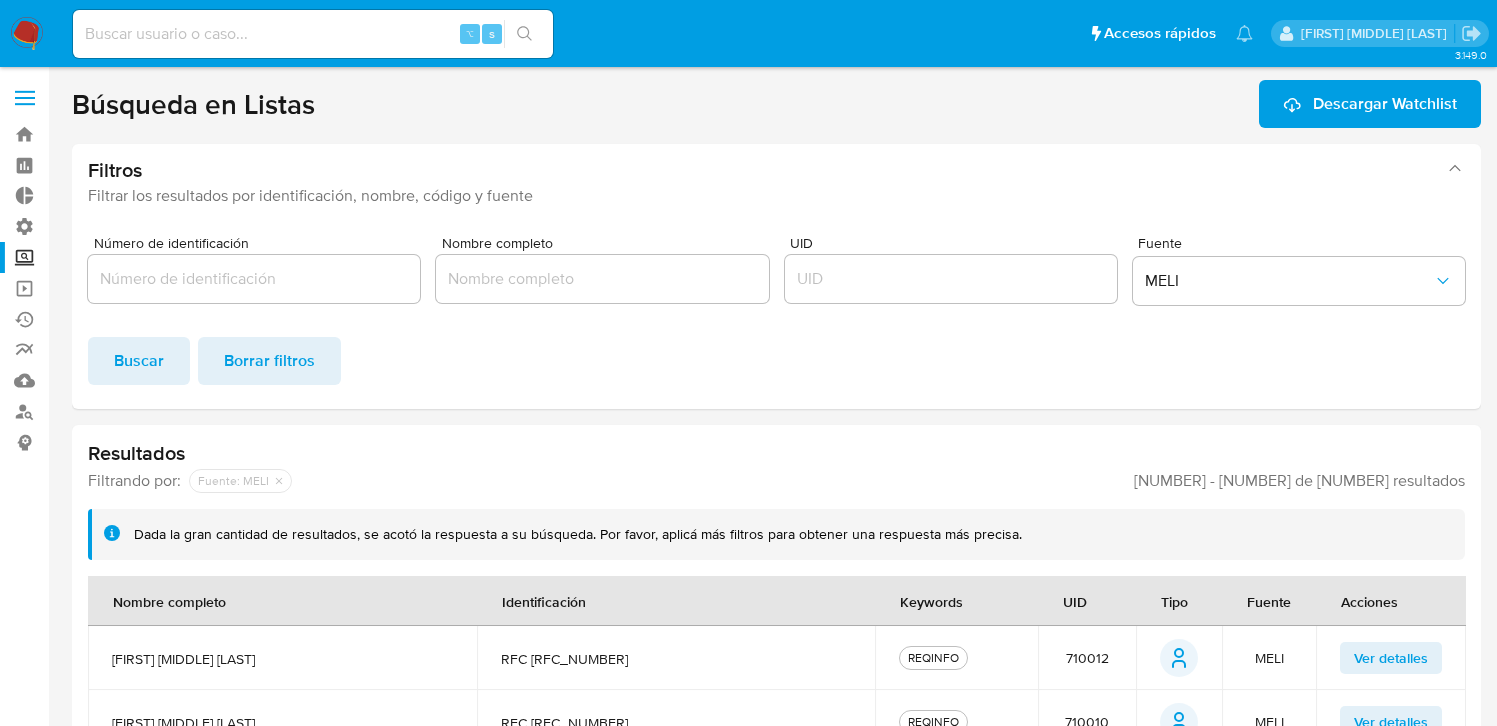 click on "⌥ s" at bounding box center [313, 34] 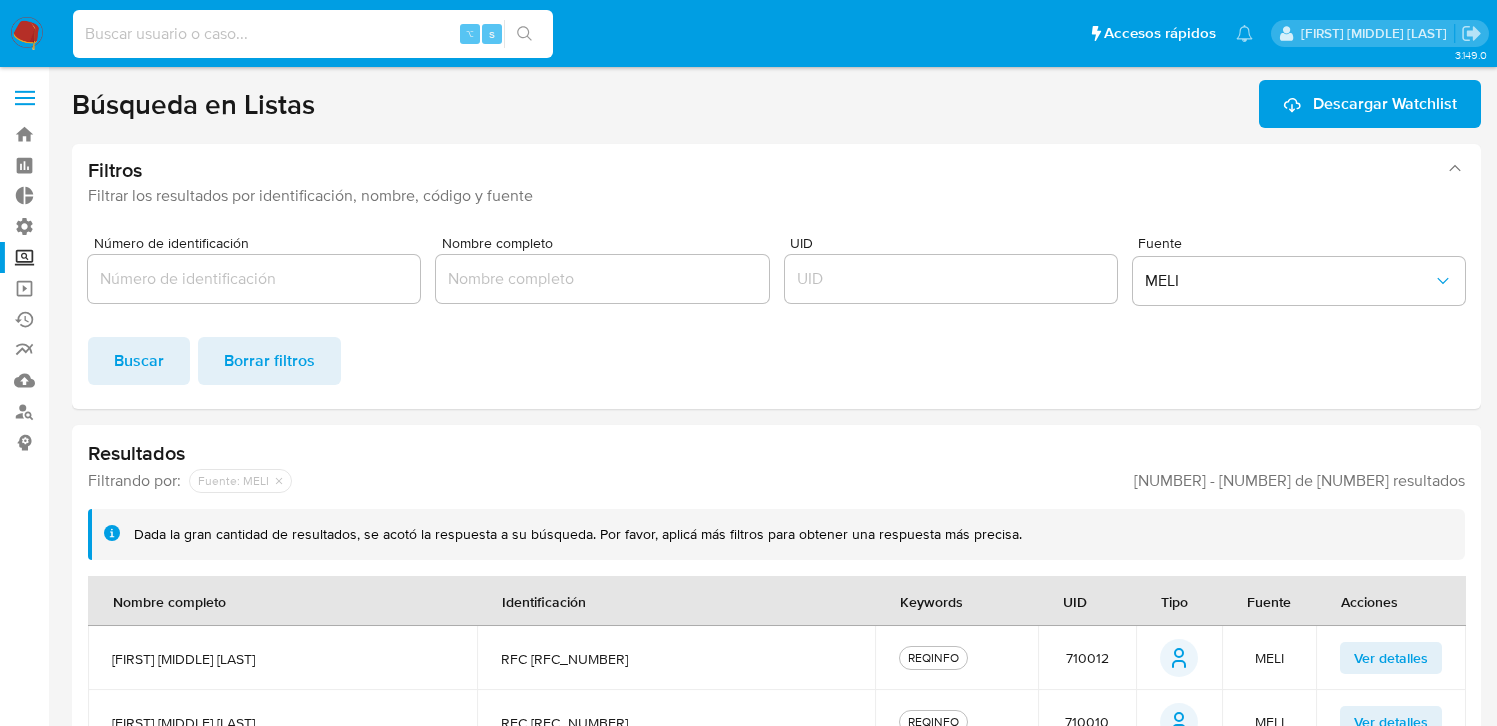 paste on "[NUMBER]" 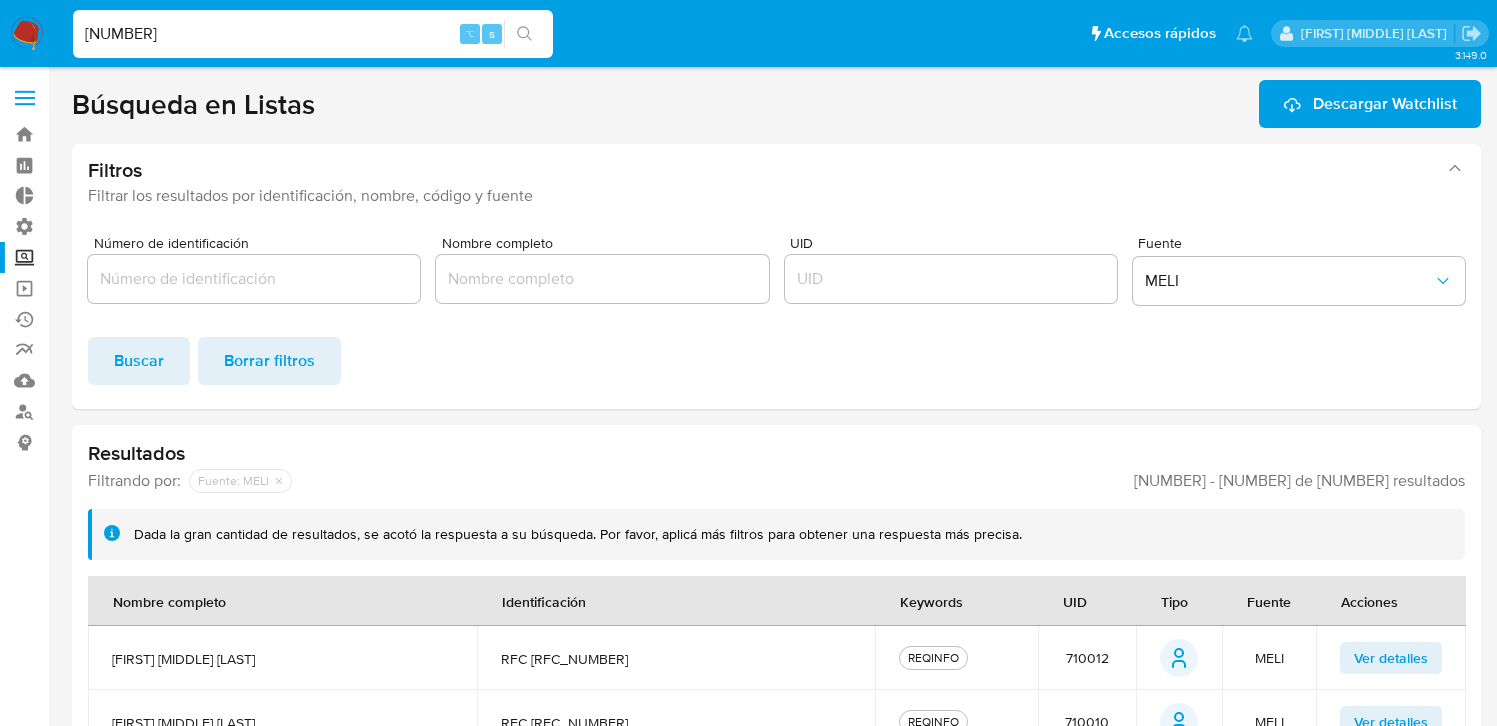 type on "[NUMBER]" 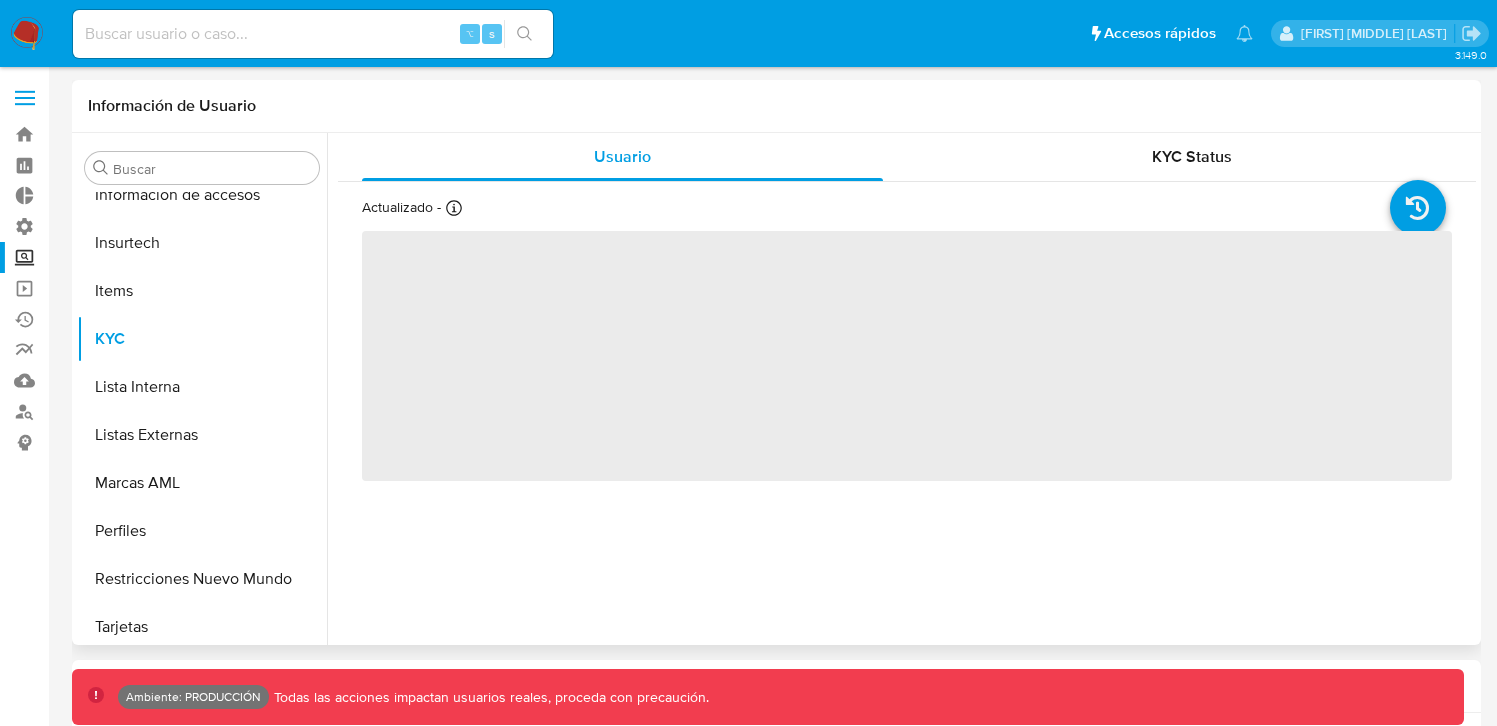 scroll, scrollTop: 797, scrollLeft: 0, axis: vertical 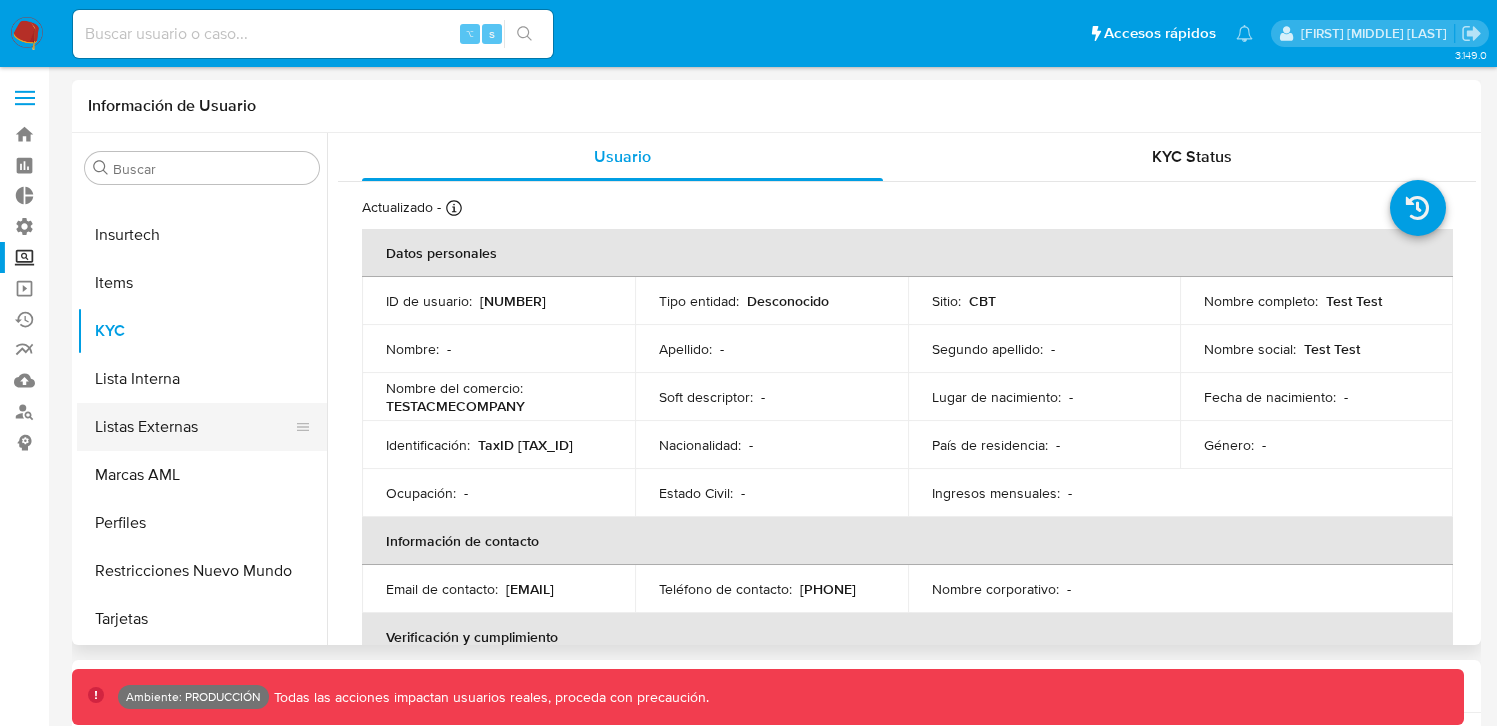 select on "10" 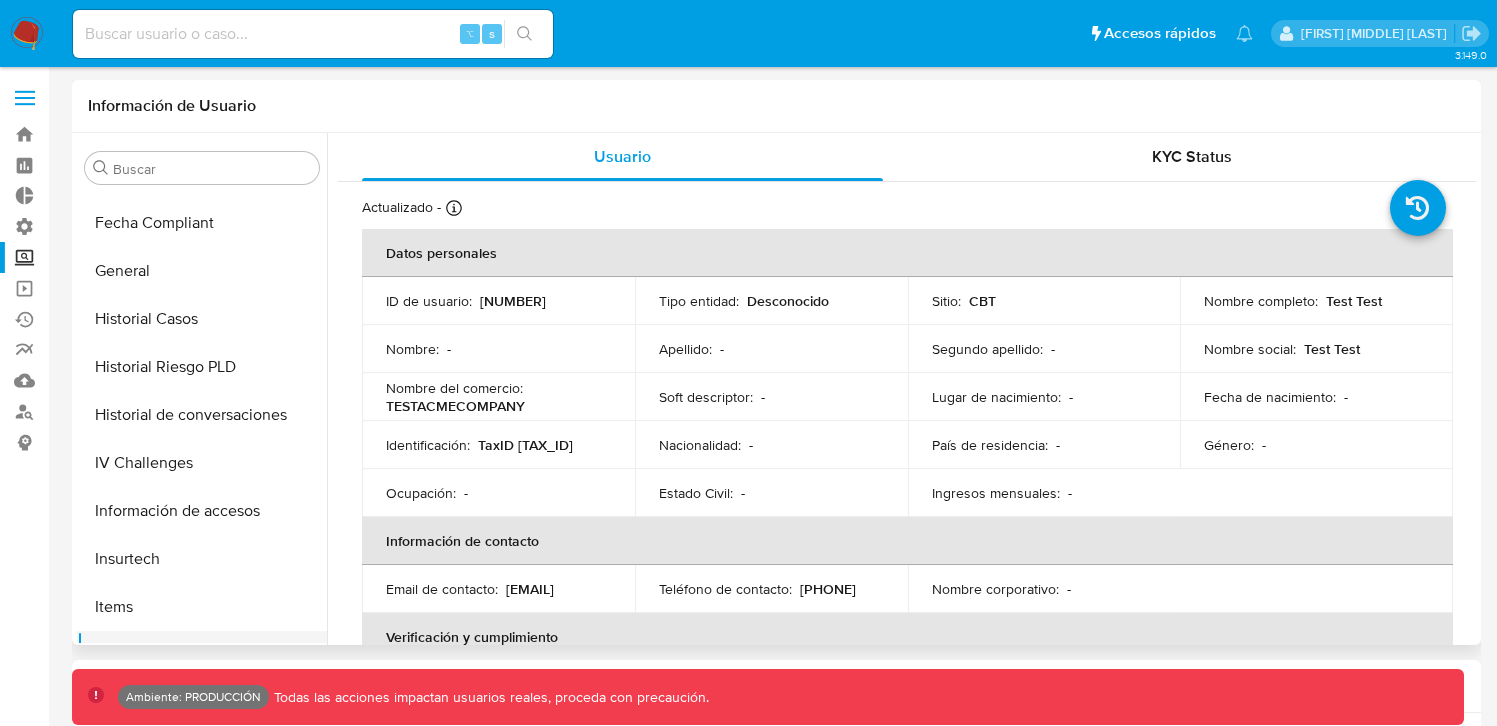 scroll, scrollTop: 423, scrollLeft: 0, axis: vertical 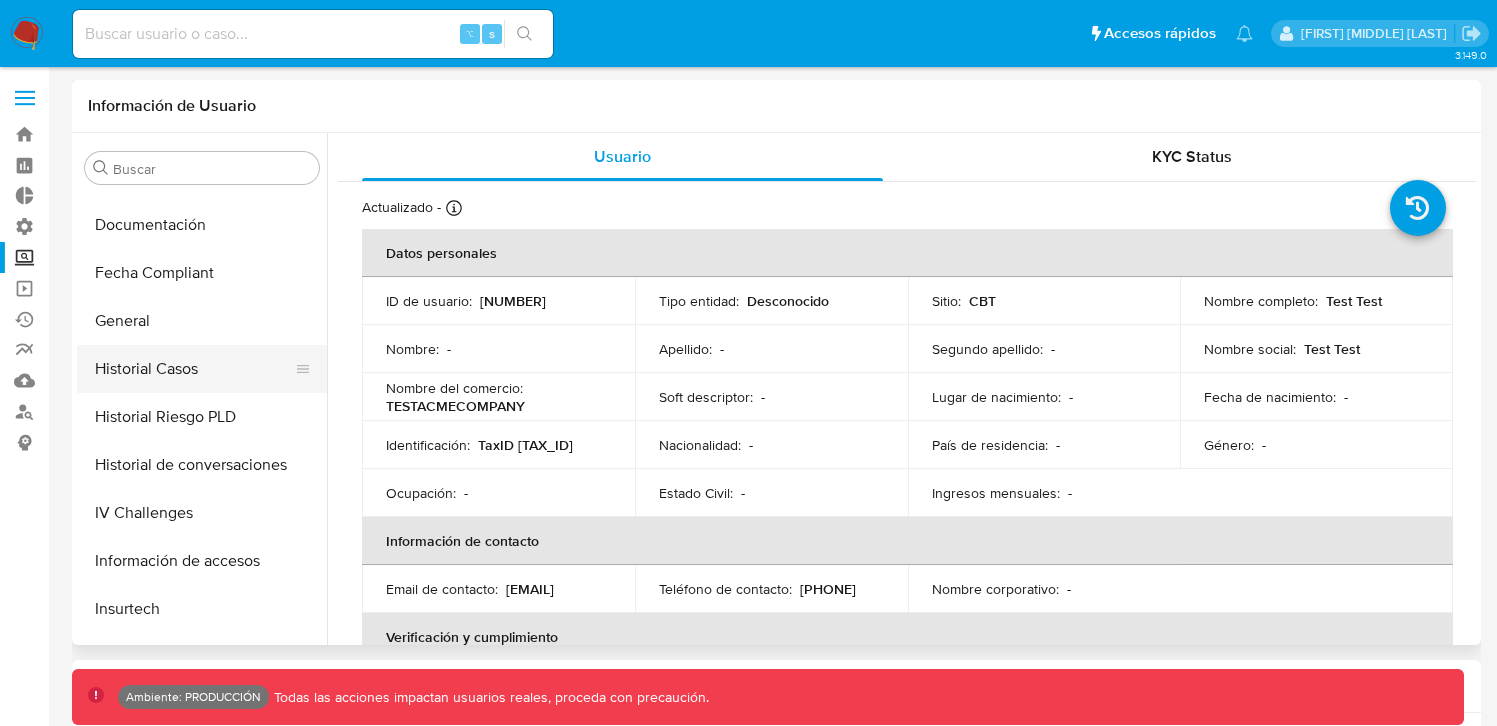 click on "Historial Casos" at bounding box center (194, 369) 